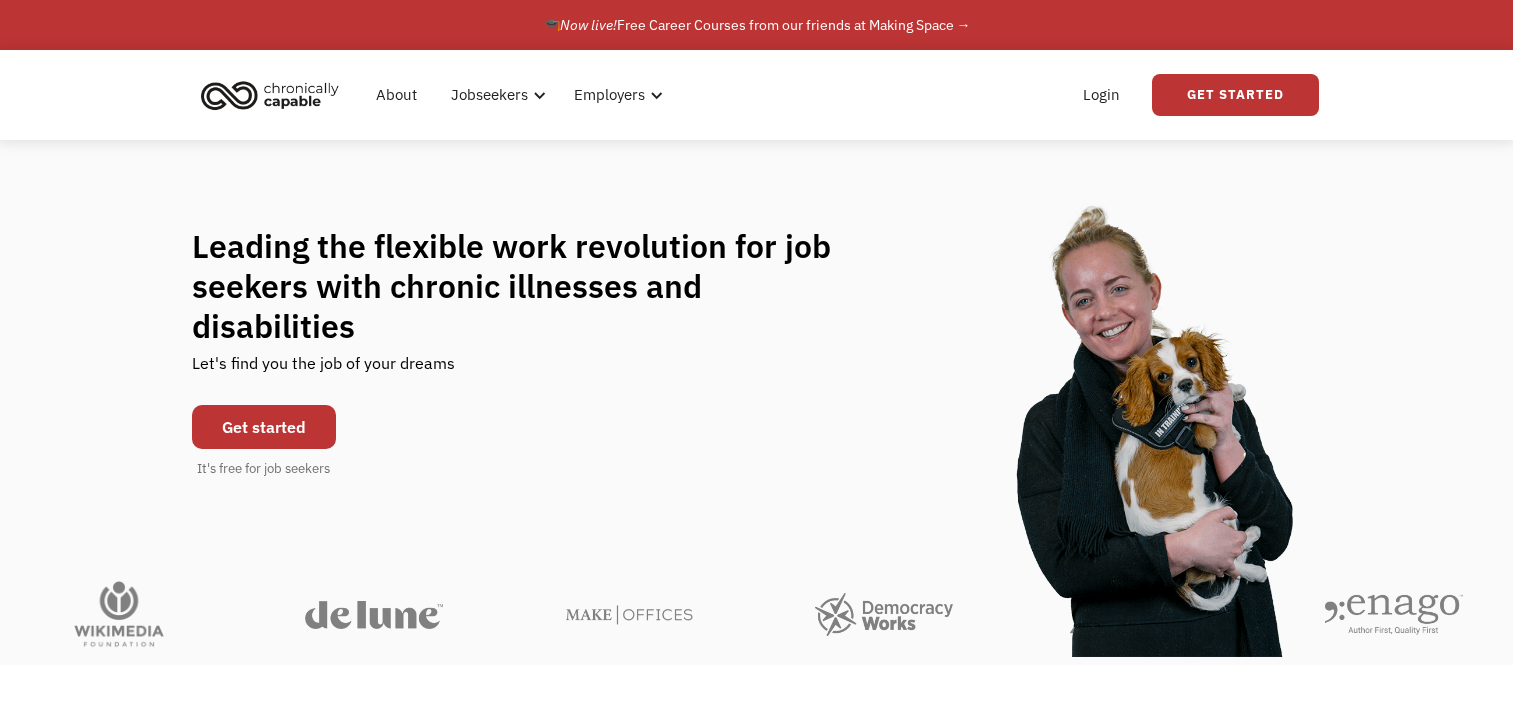 scroll, scrollTop: 0, scrollLeft: 0, axis: both 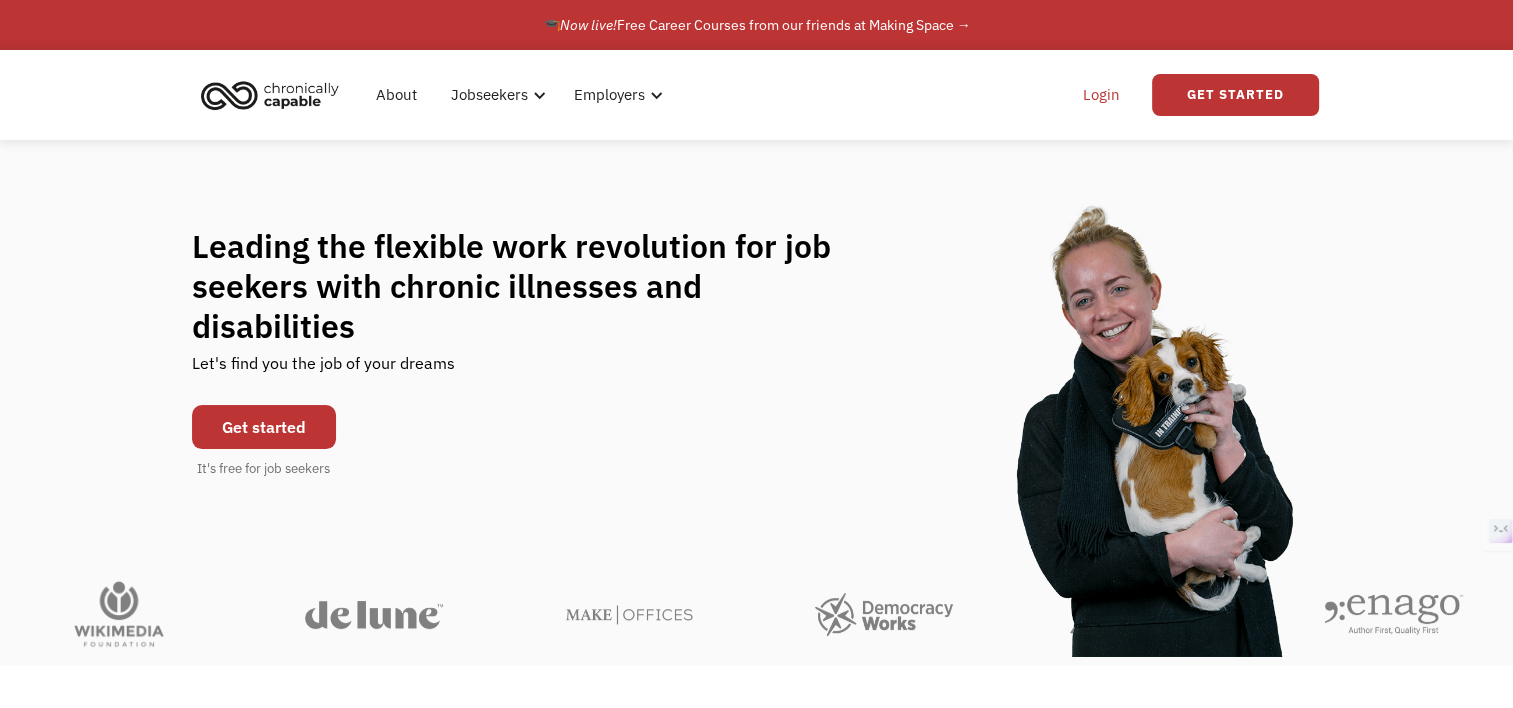 click on "Login" at bounding box center [1101, 95] 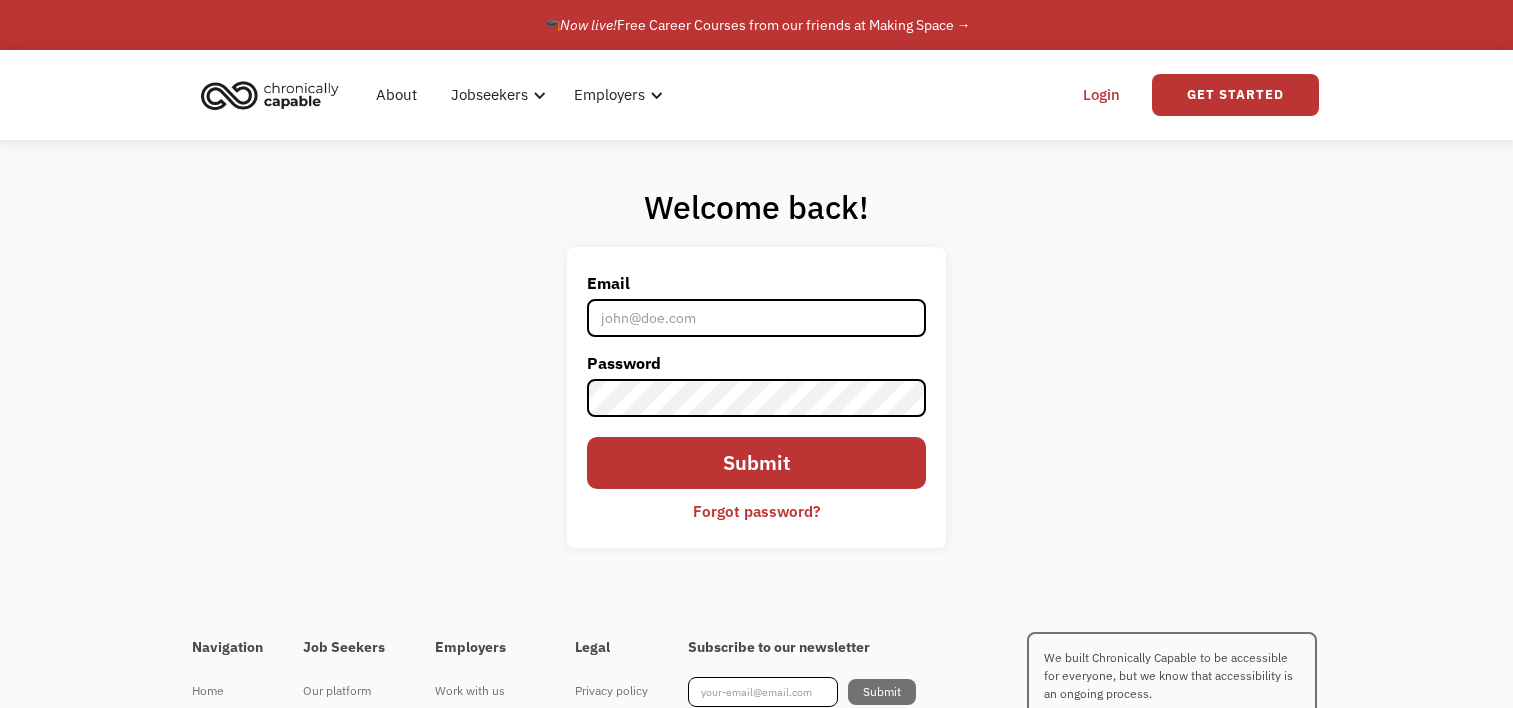 scroll, scrollTop: 0, scrollLeft: 0, axis: both 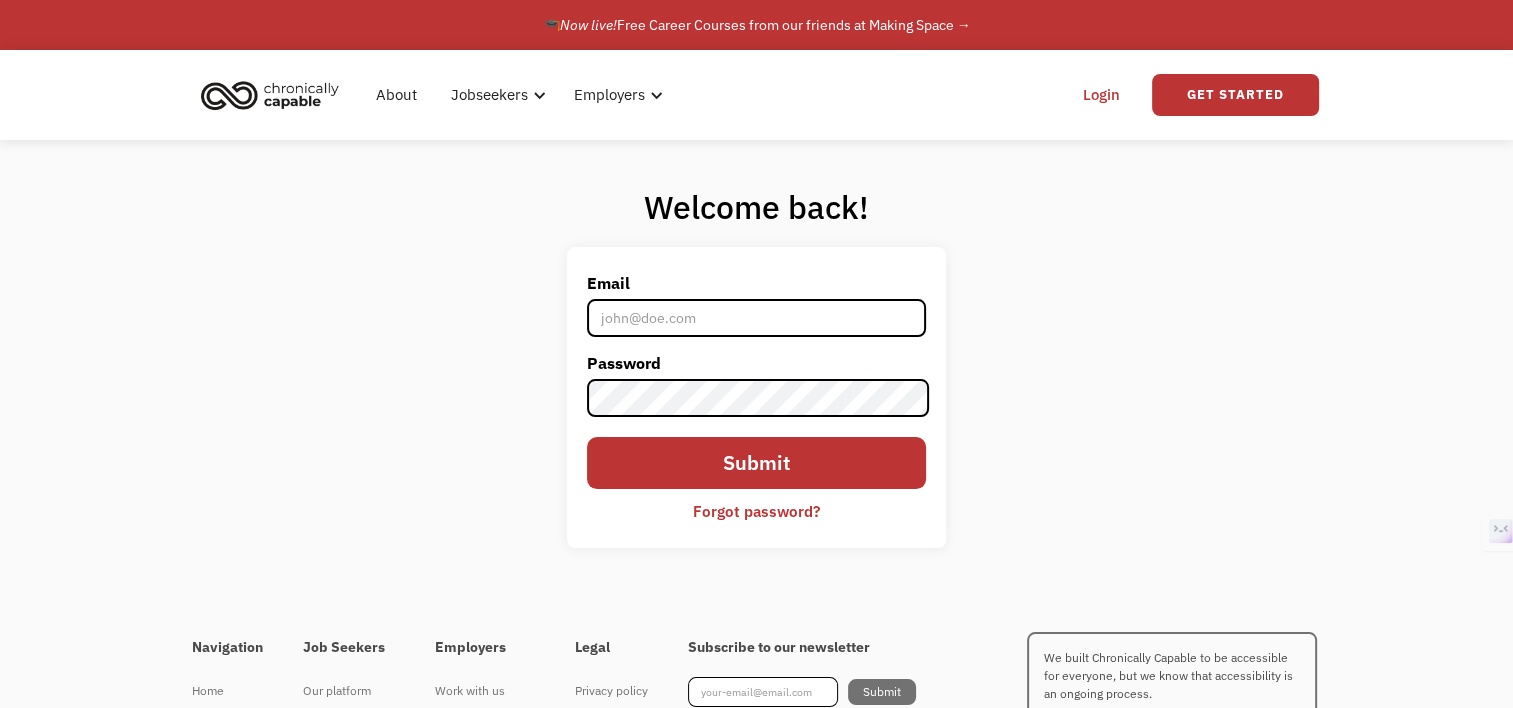 click on "Login" at bounding box center [1101, 95] 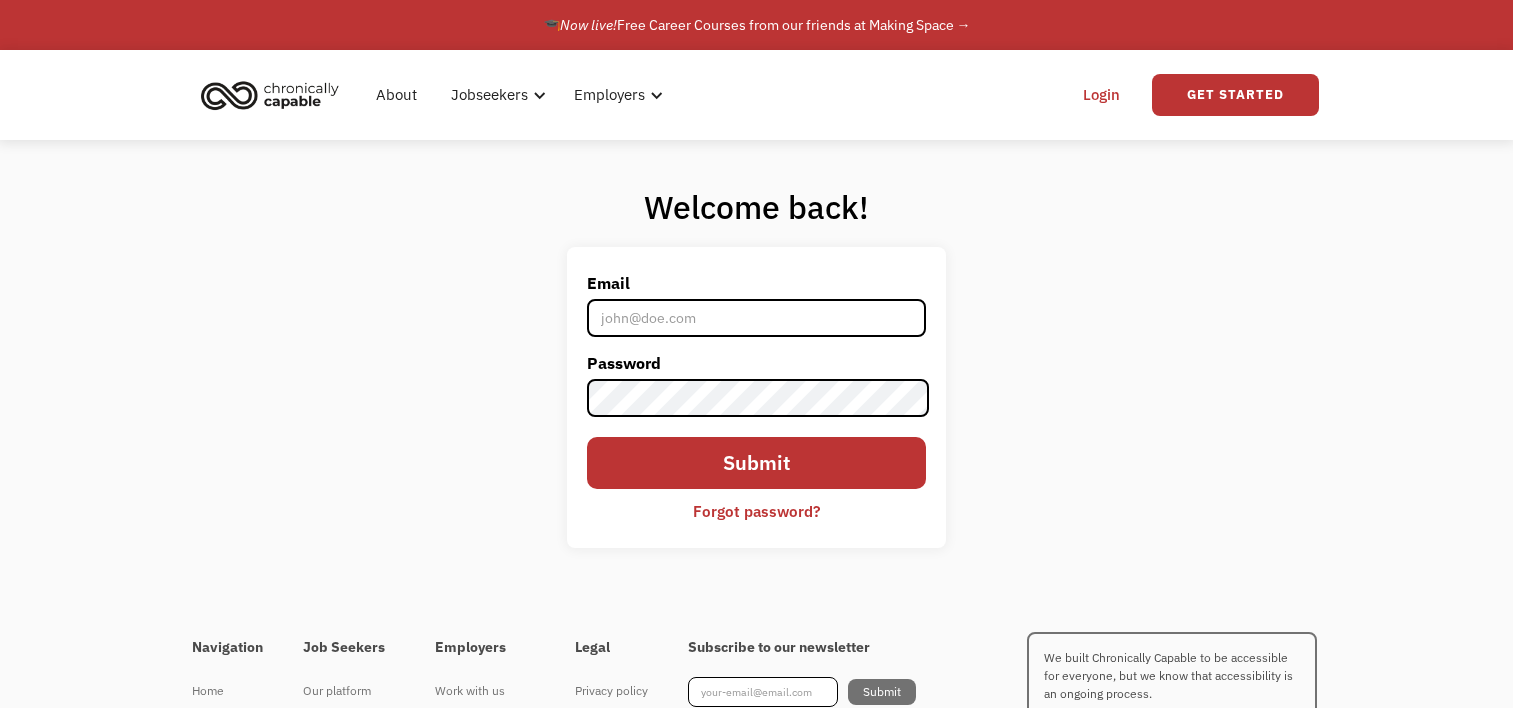 scroll, scrollTop: 0, scrollLeft: 0, axis: both 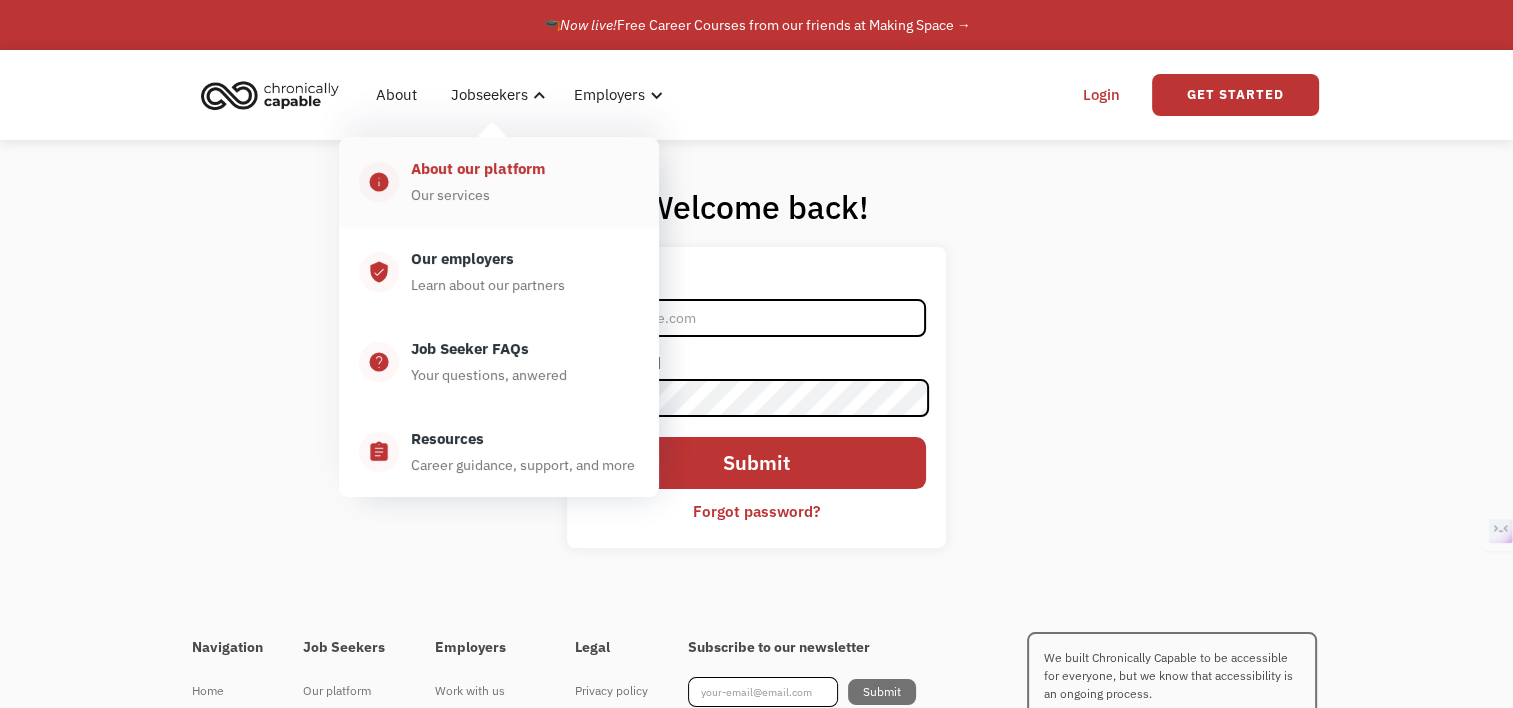 click on "About our platform" at bounding box center (478, 169) 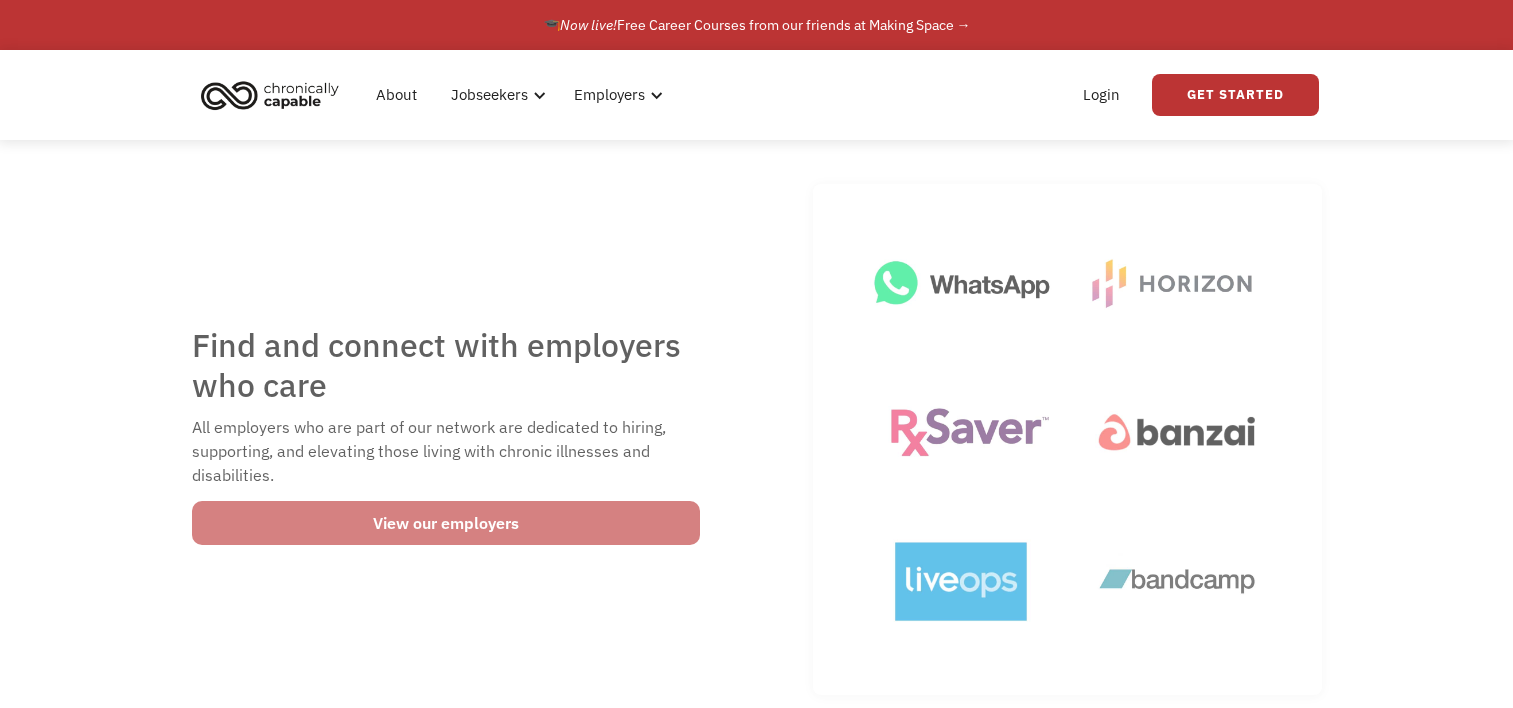 scroll, scrollTop: 0, scrollLeft: 0, axis: both 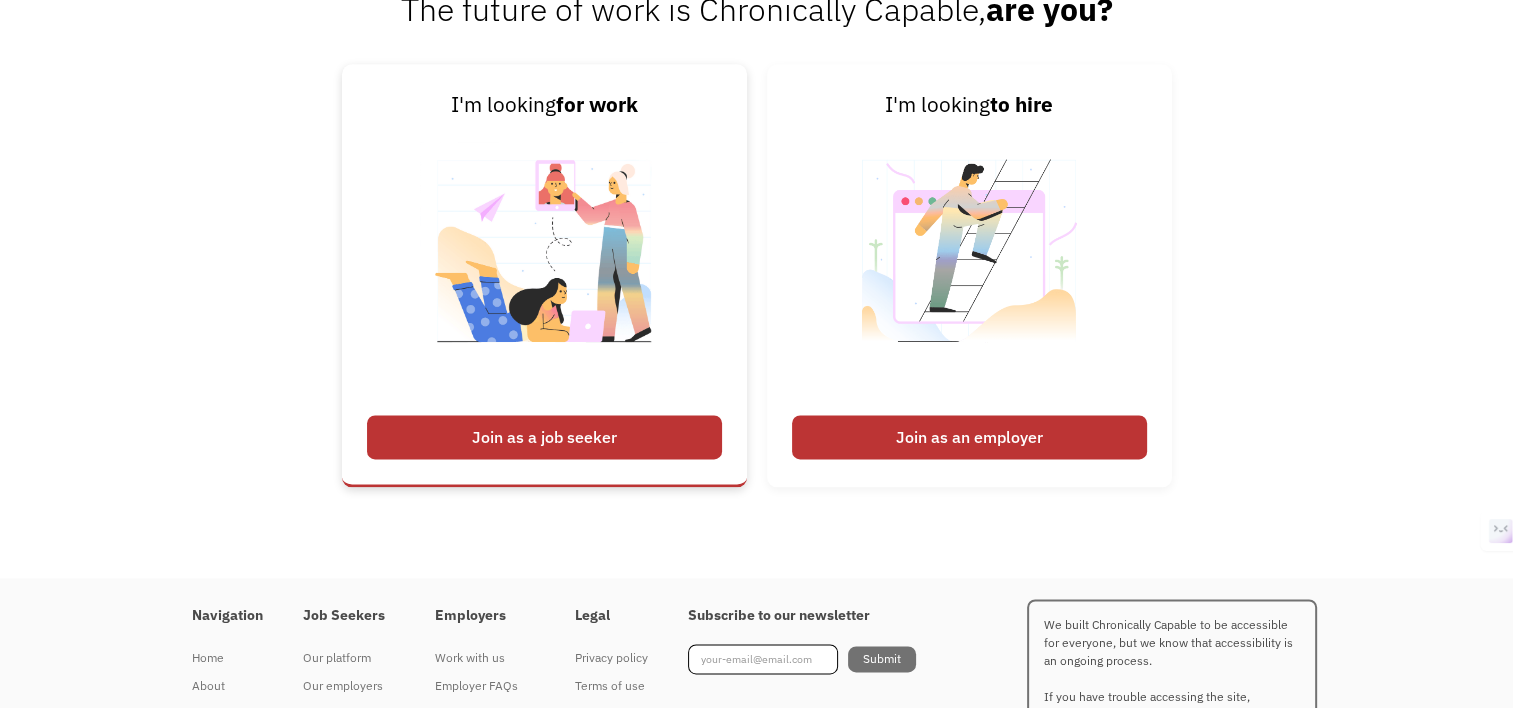 click on "Join as a job seeker" at bounding box center (544, 437) 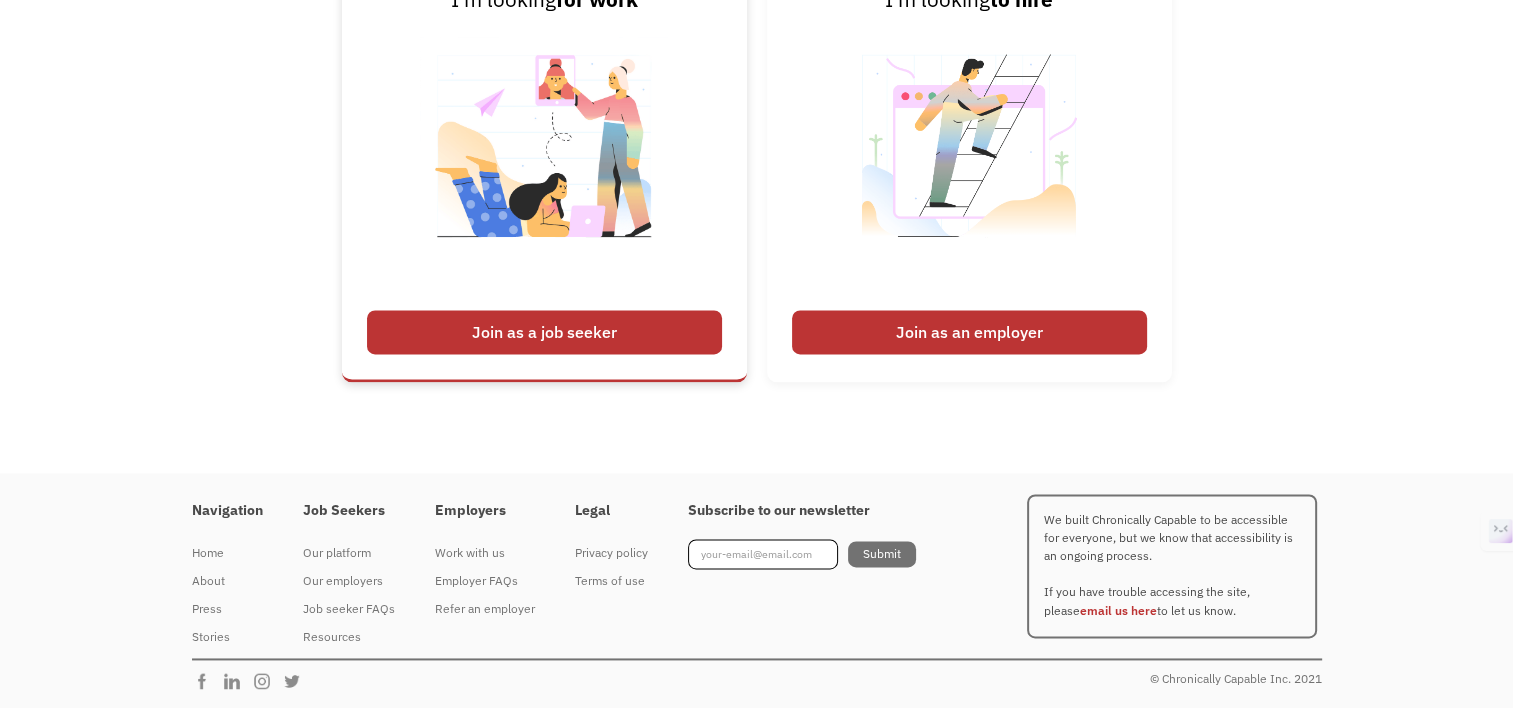 click on "Join as a job seeker" at bounding box center (544, 332) 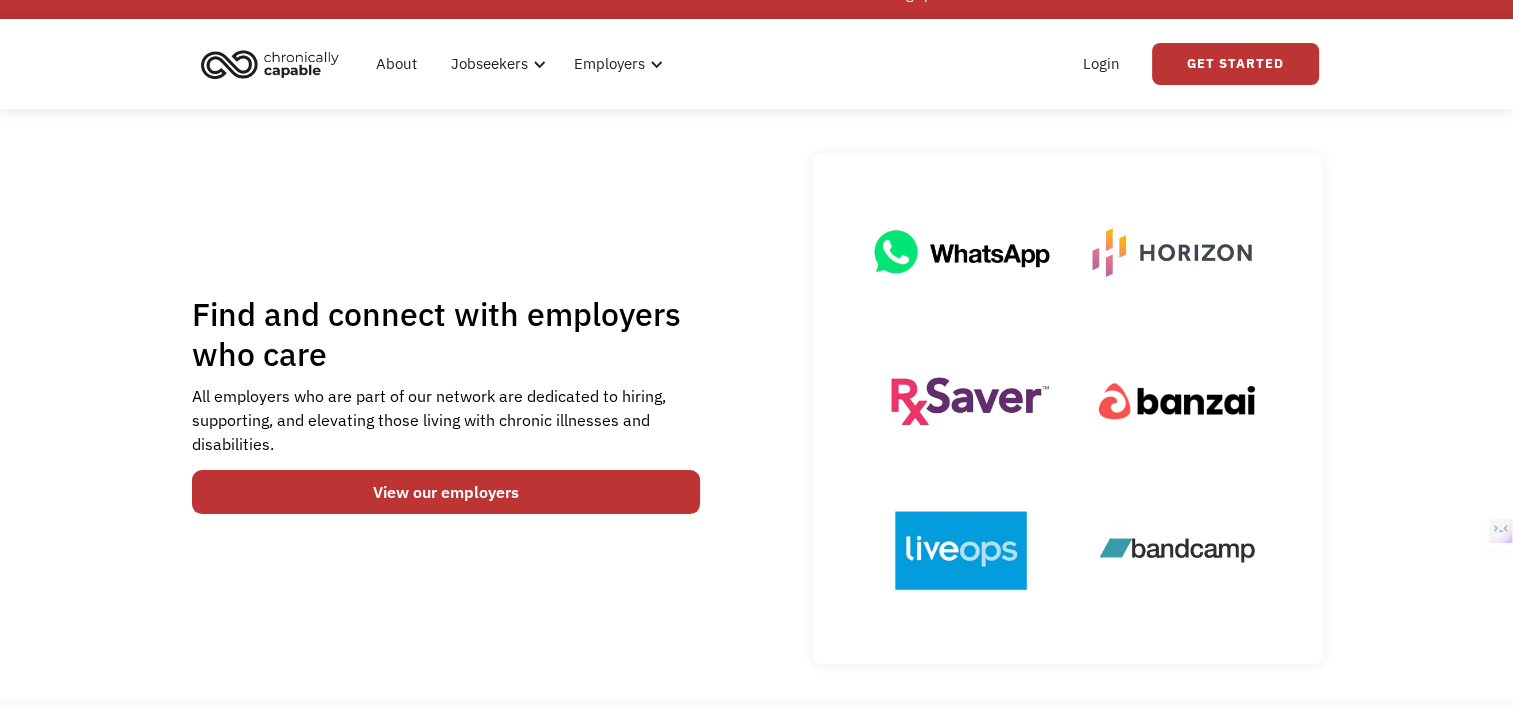 scroll, scrollTop: 0, scrollLeft: 0, axis: both 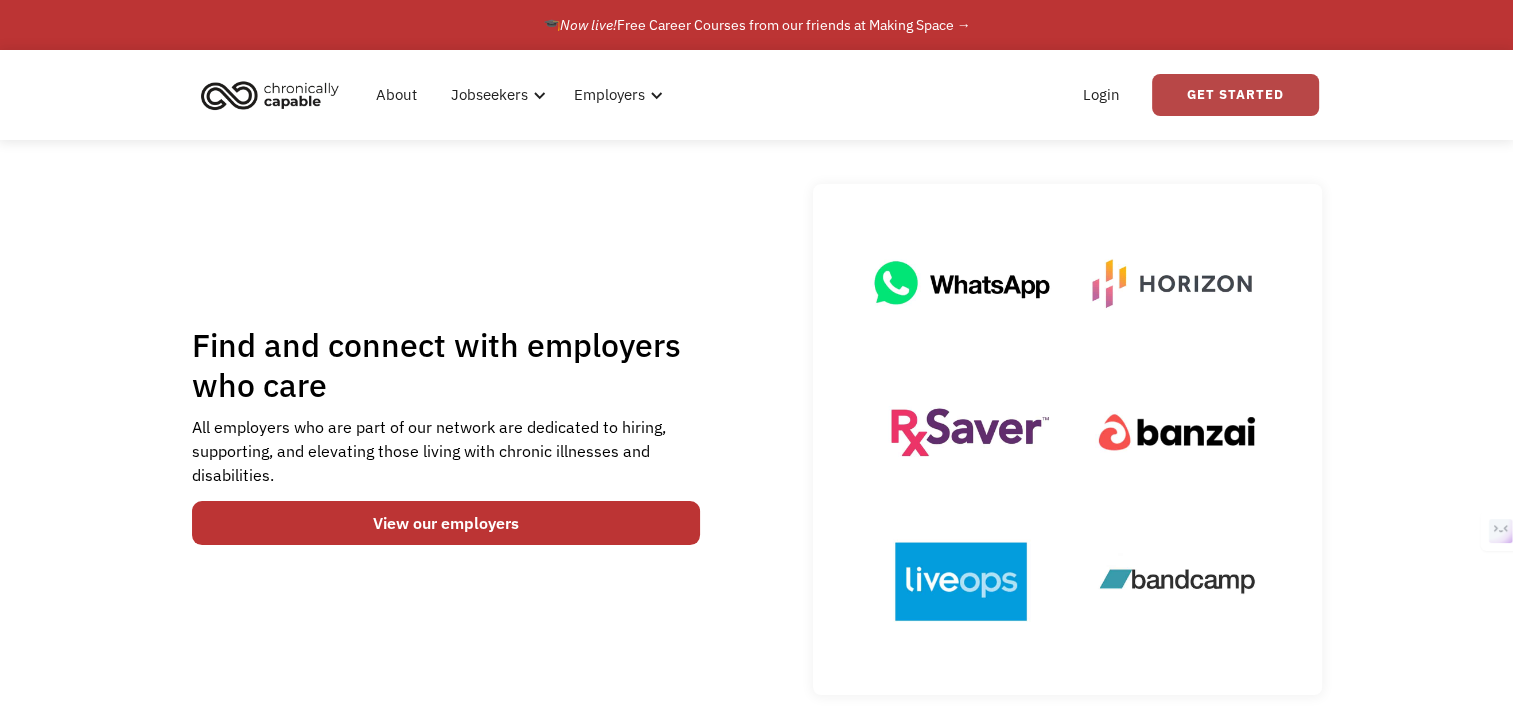 click on "Get Started" at bounding box center (1235, 95) 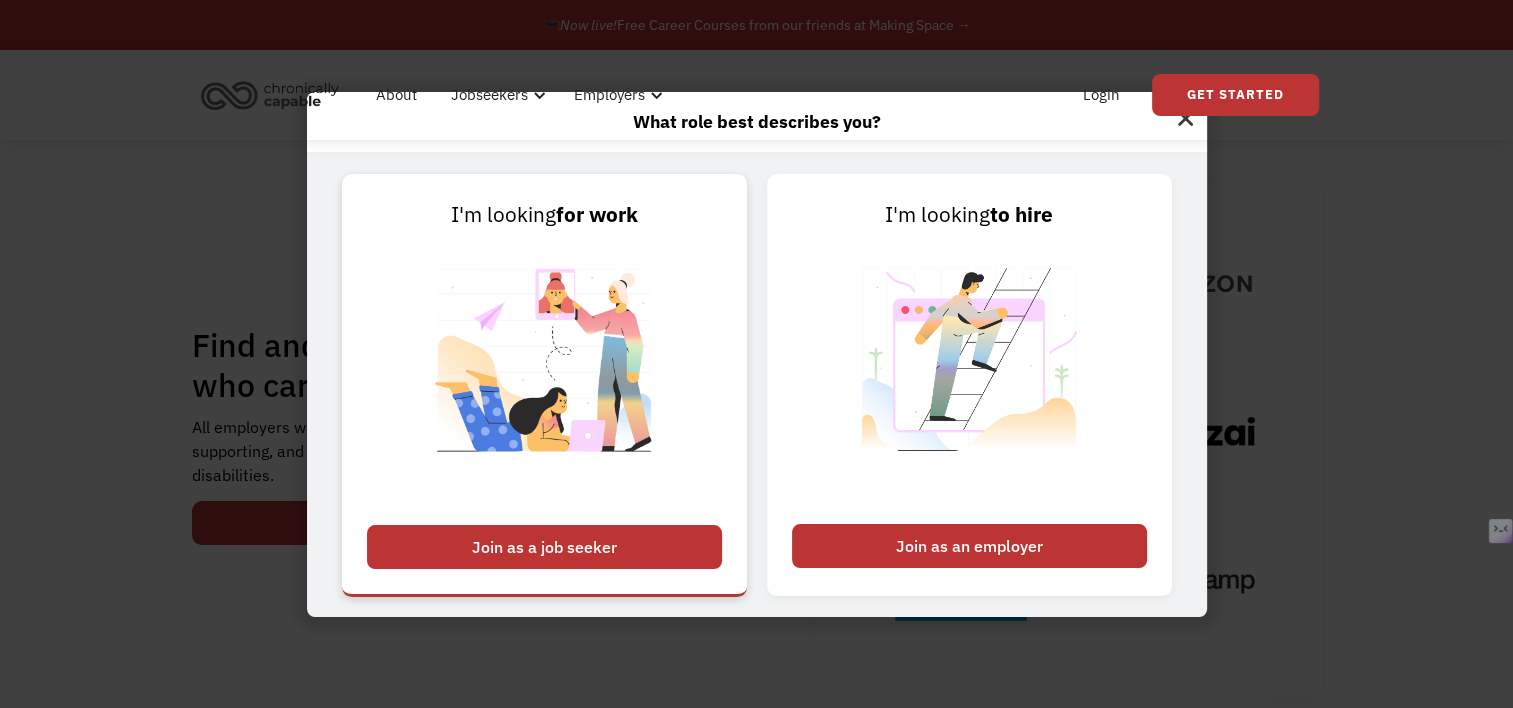 click on "Join as a job seeker" at bounding box center [544, 547] 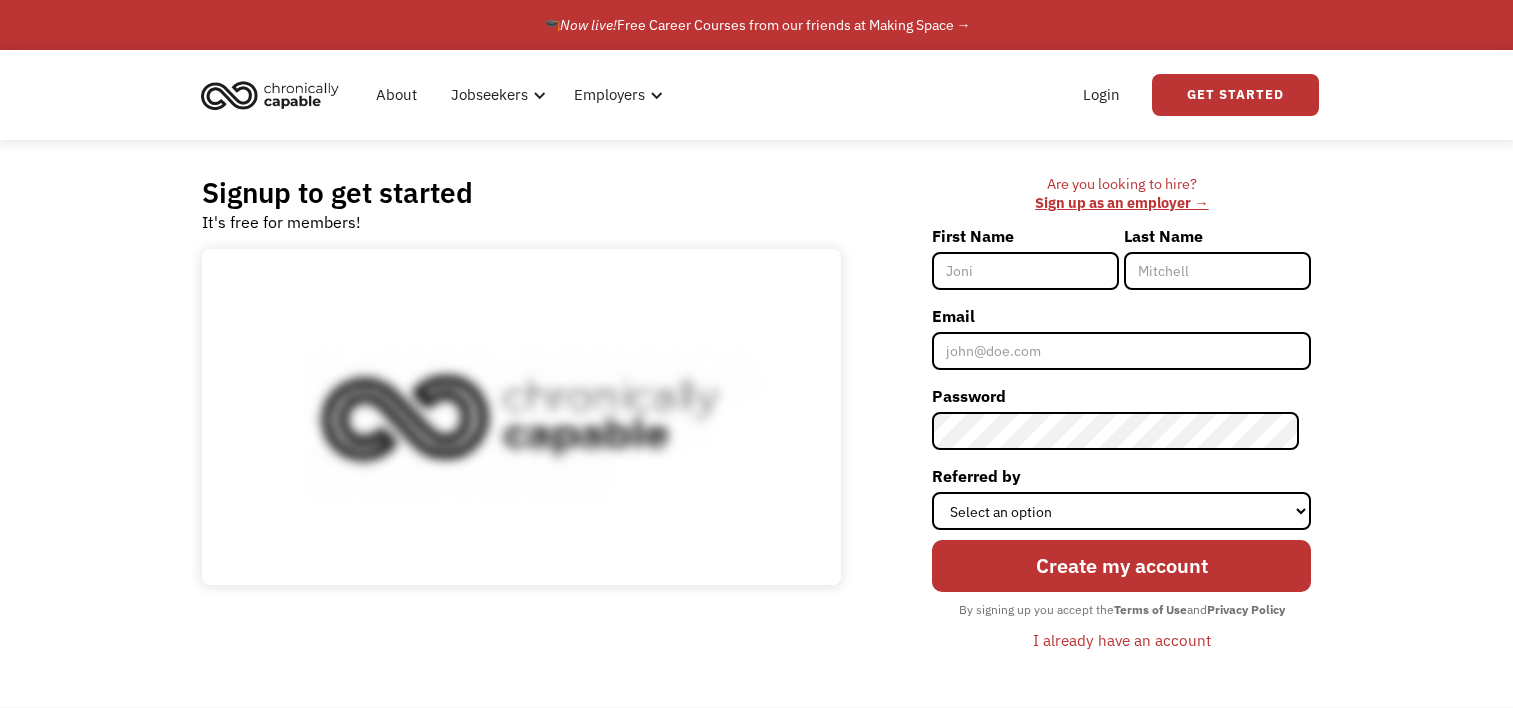 scroll, scrollTop: 0, scrollLeft: 0, axis: both 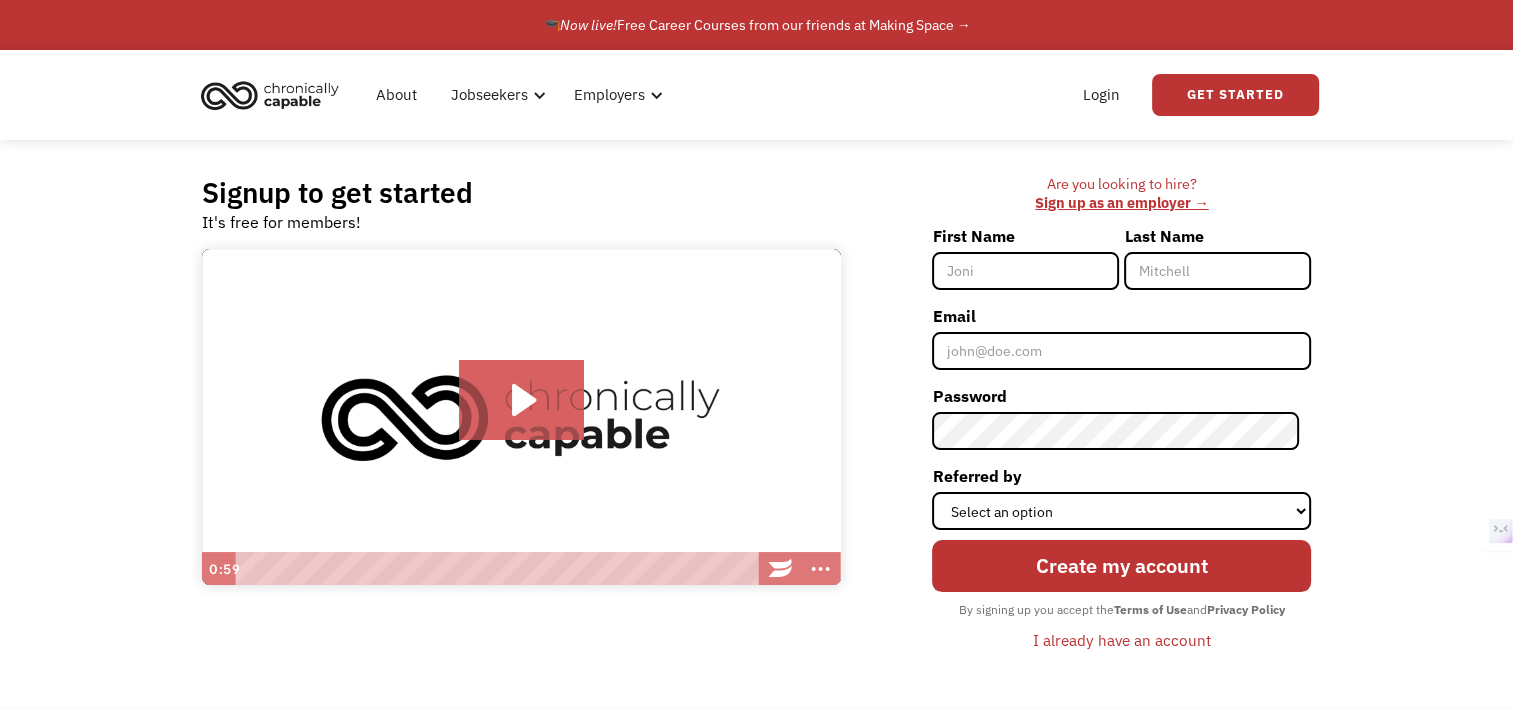 click on "First Name" at bounding box center (1025, 271) 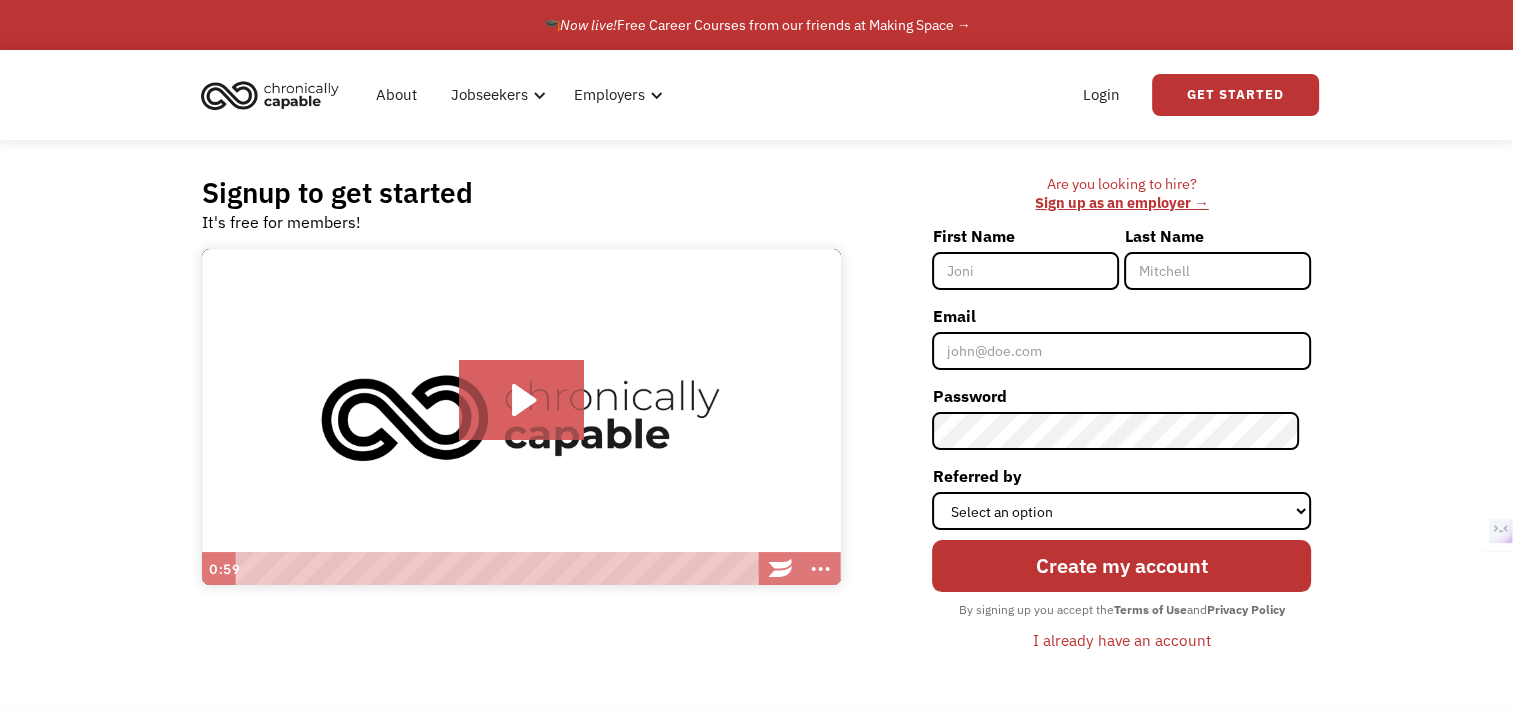 type on "freddy" 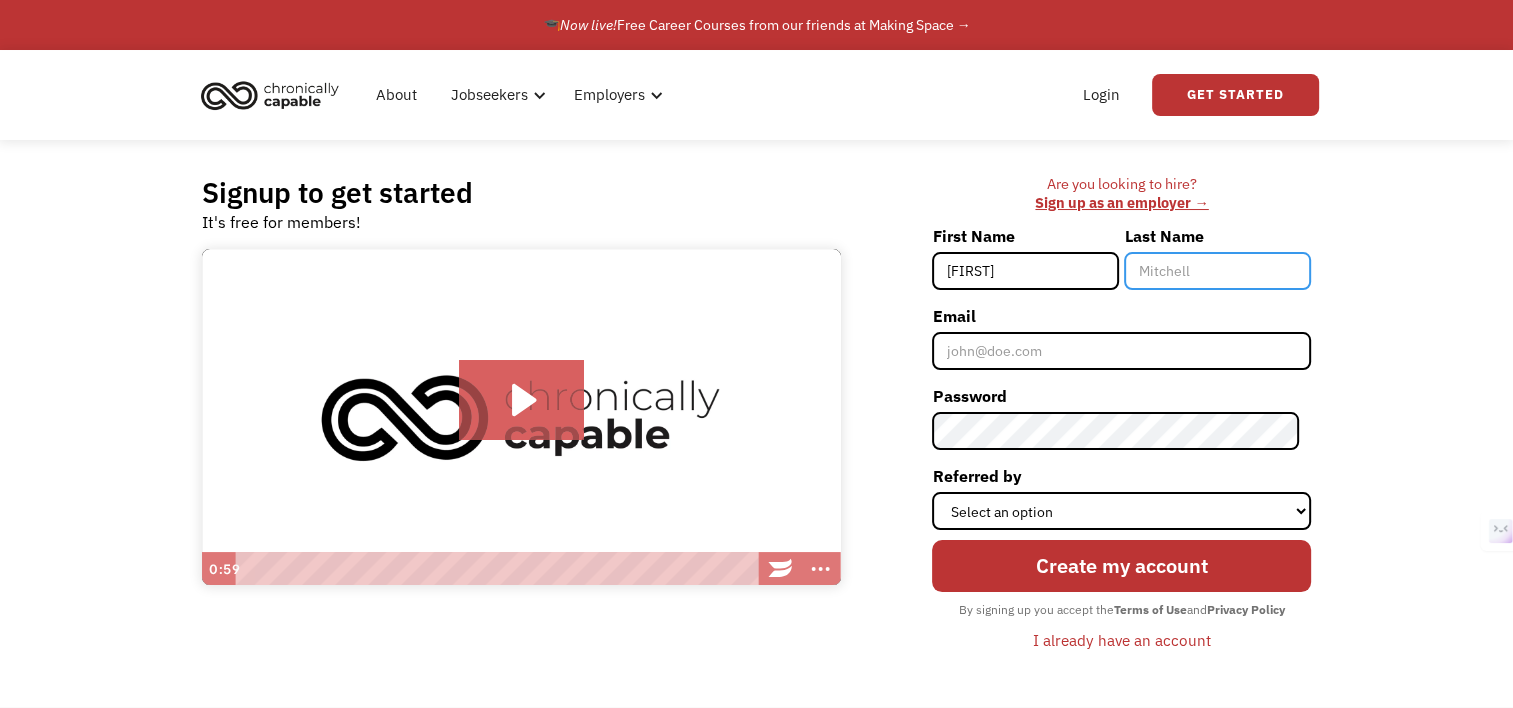 type on "maldonado" 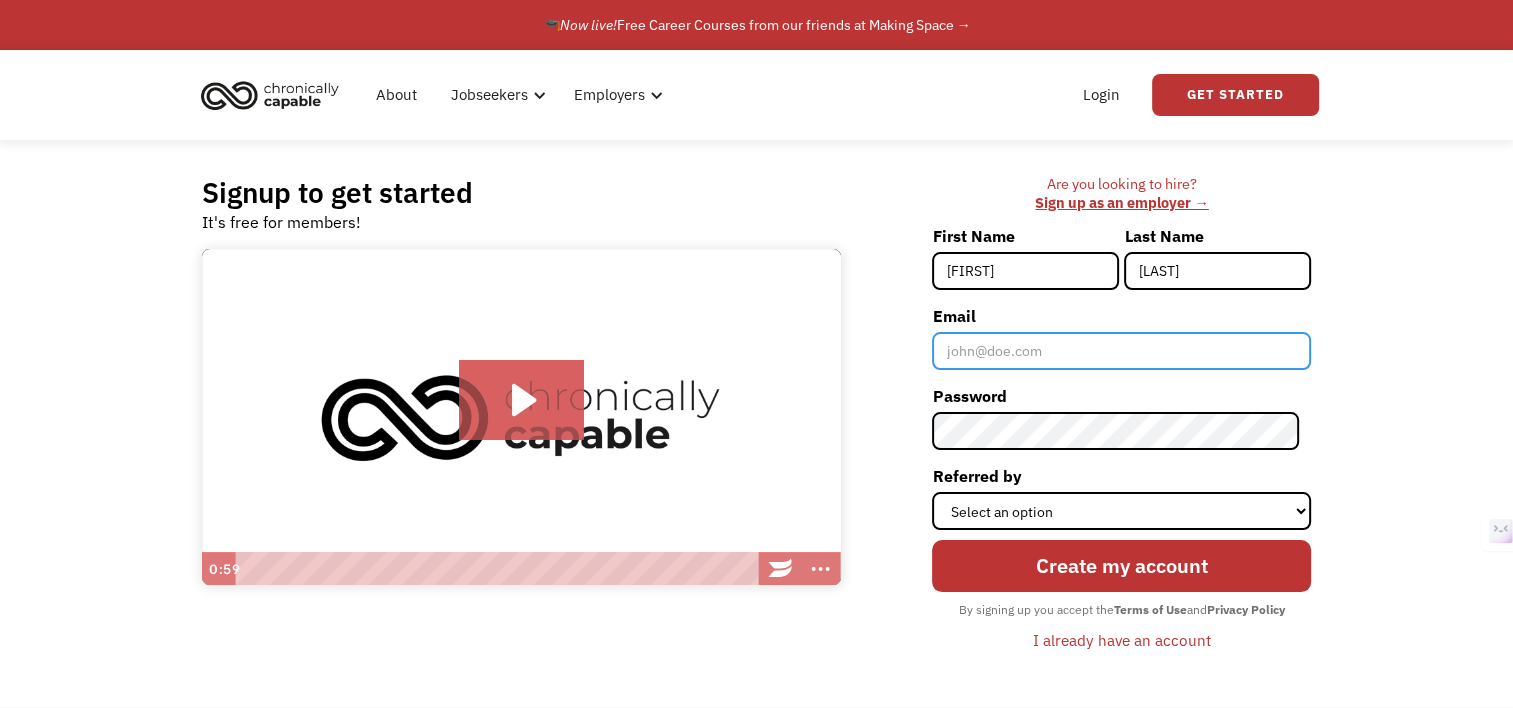 type on "apactrans@gmail.com" 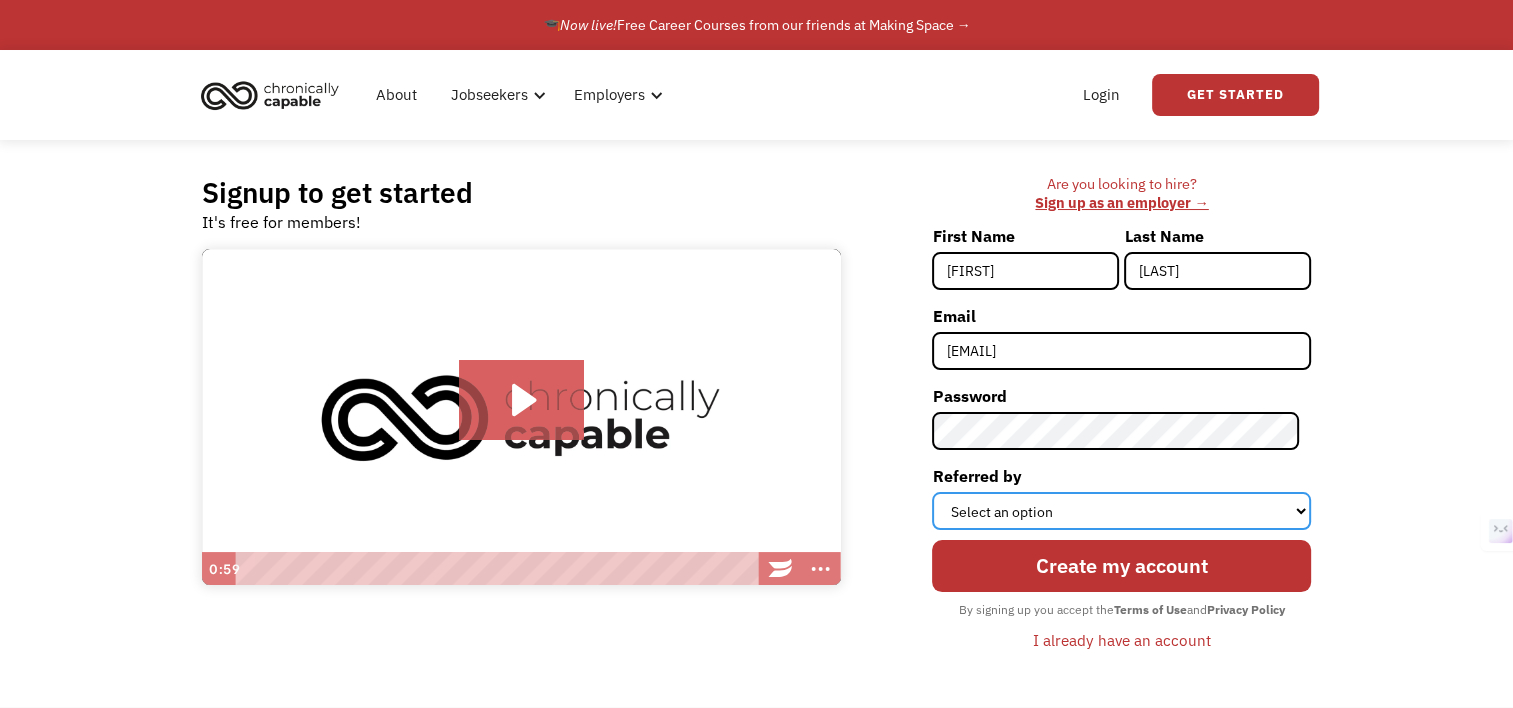 click on "Select an option Instagram Facebook Twitter Search Engine News Article Word of Mouth Employer Other" at bounding box center [1121, 511] 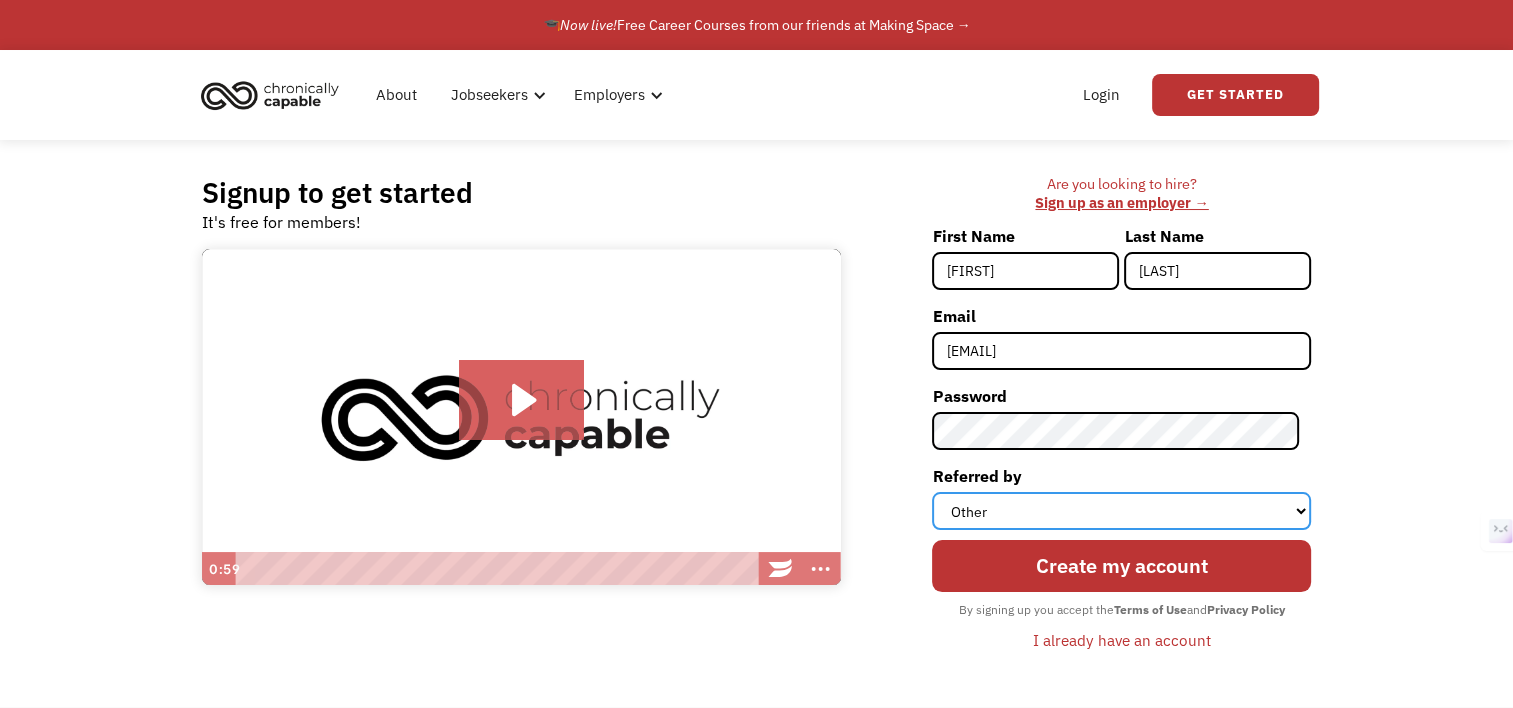 click on "Select an option Instagram Facebook Twitter Search Engine News Article Word of Mouth Employer Other" at bounding box center (1121, 511) 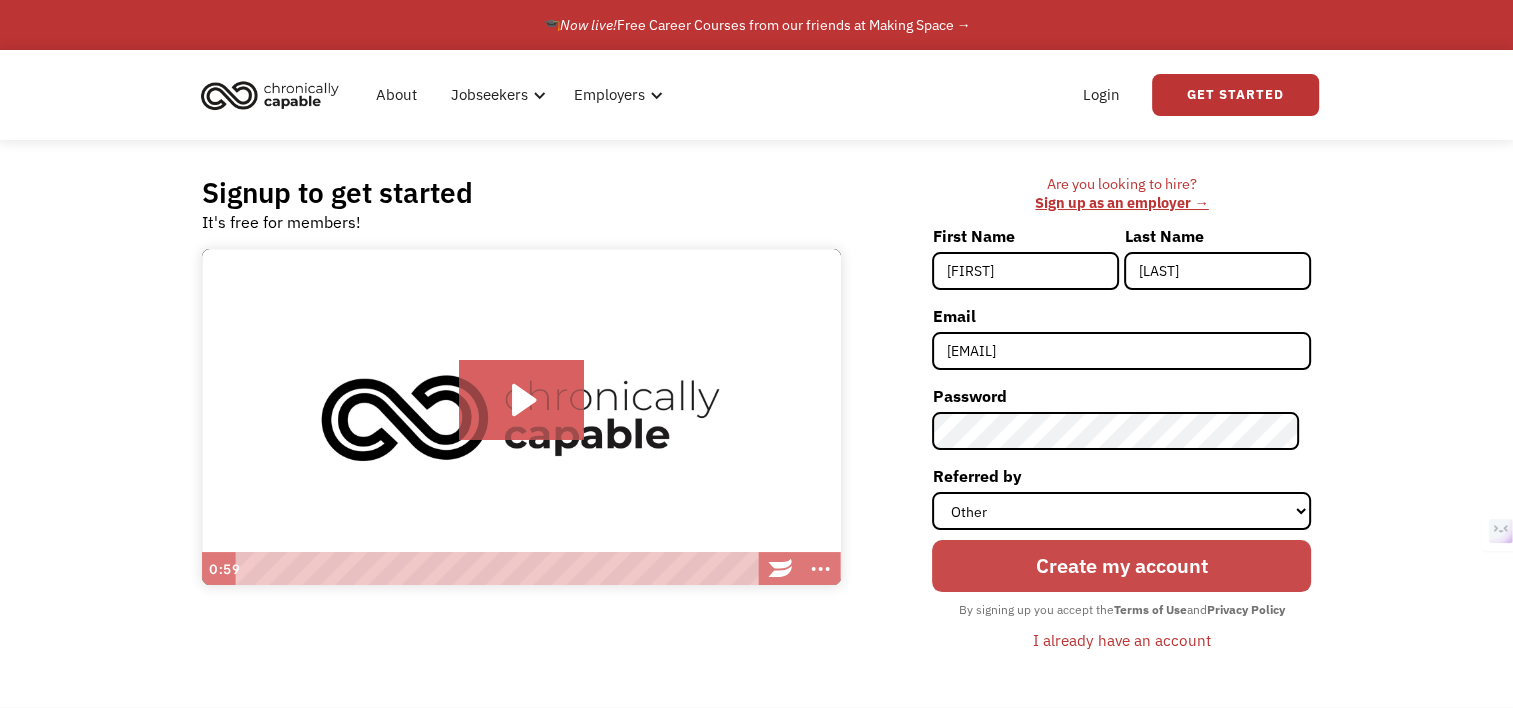 click on "Create my account" at bounding box center (1121, 566) 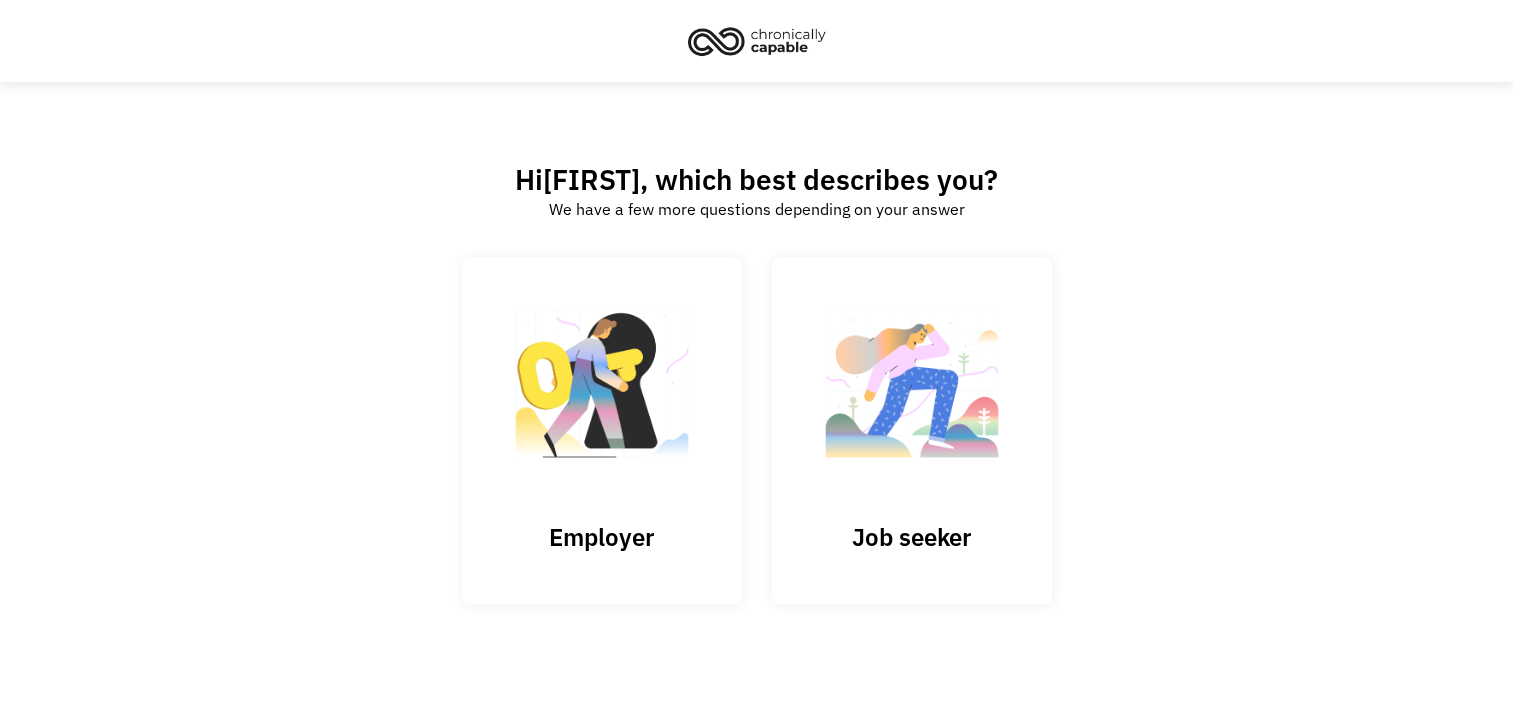 scroll, scrollTop: 0, scrollLeft: 0, axis: both 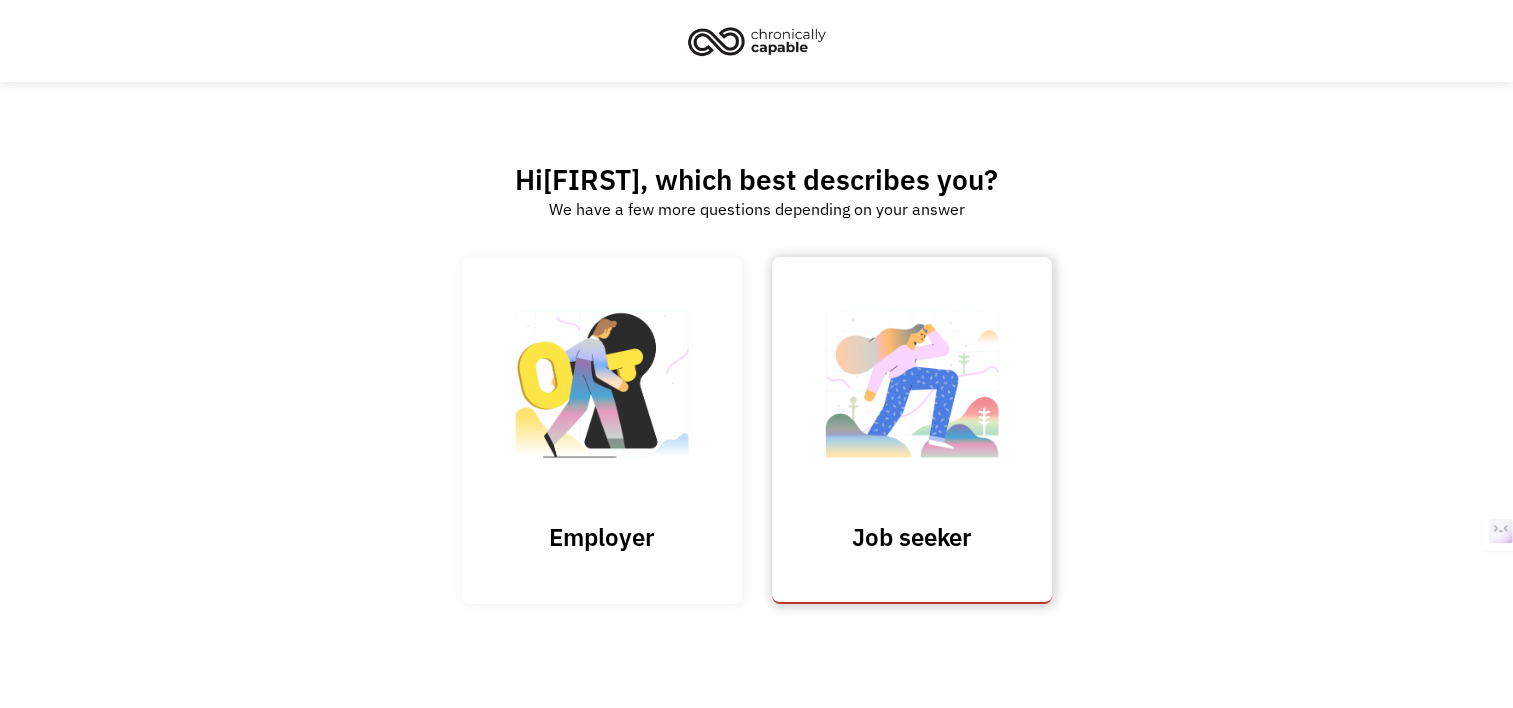 click on "Job seeker" at bounding box center [912, 537] 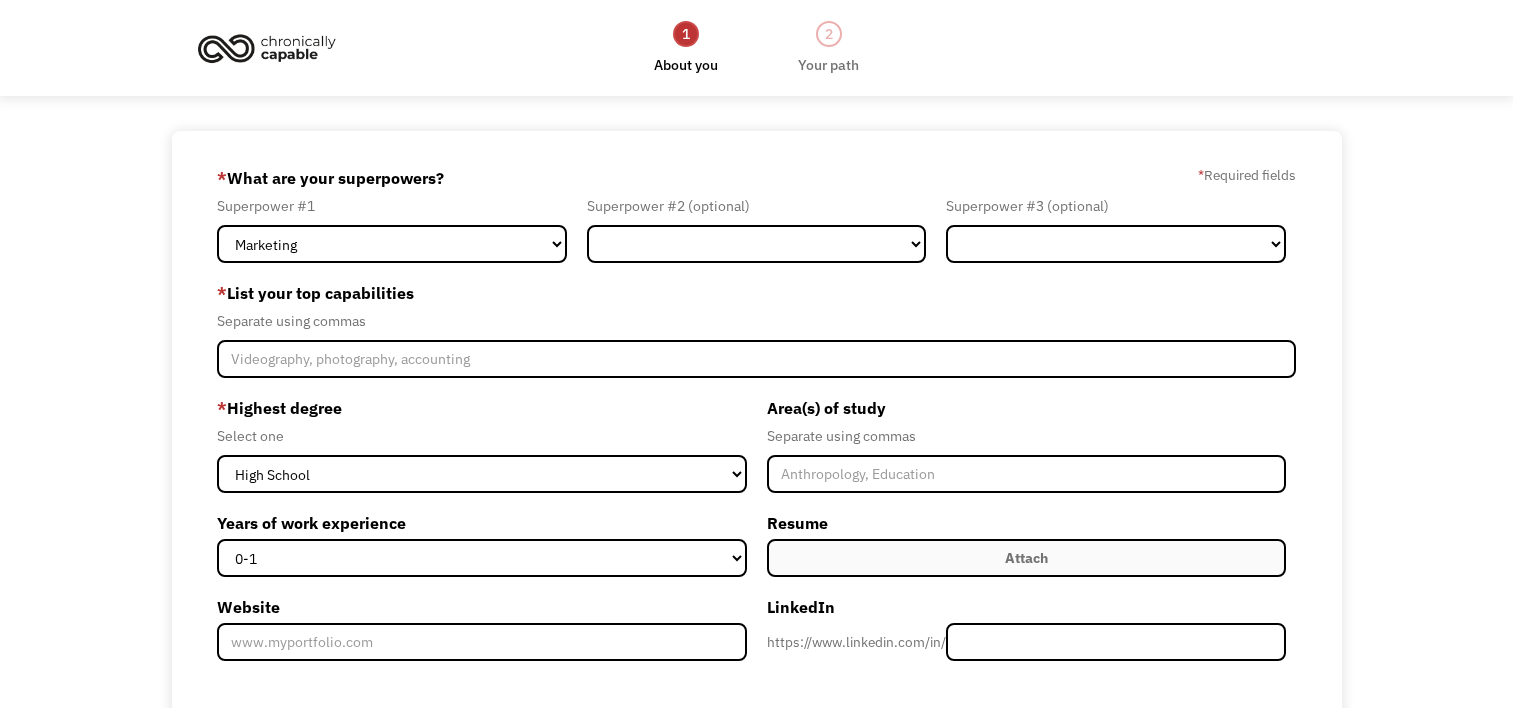 scroll, scrollTop: 0, scrollLeft: 0, axis: both 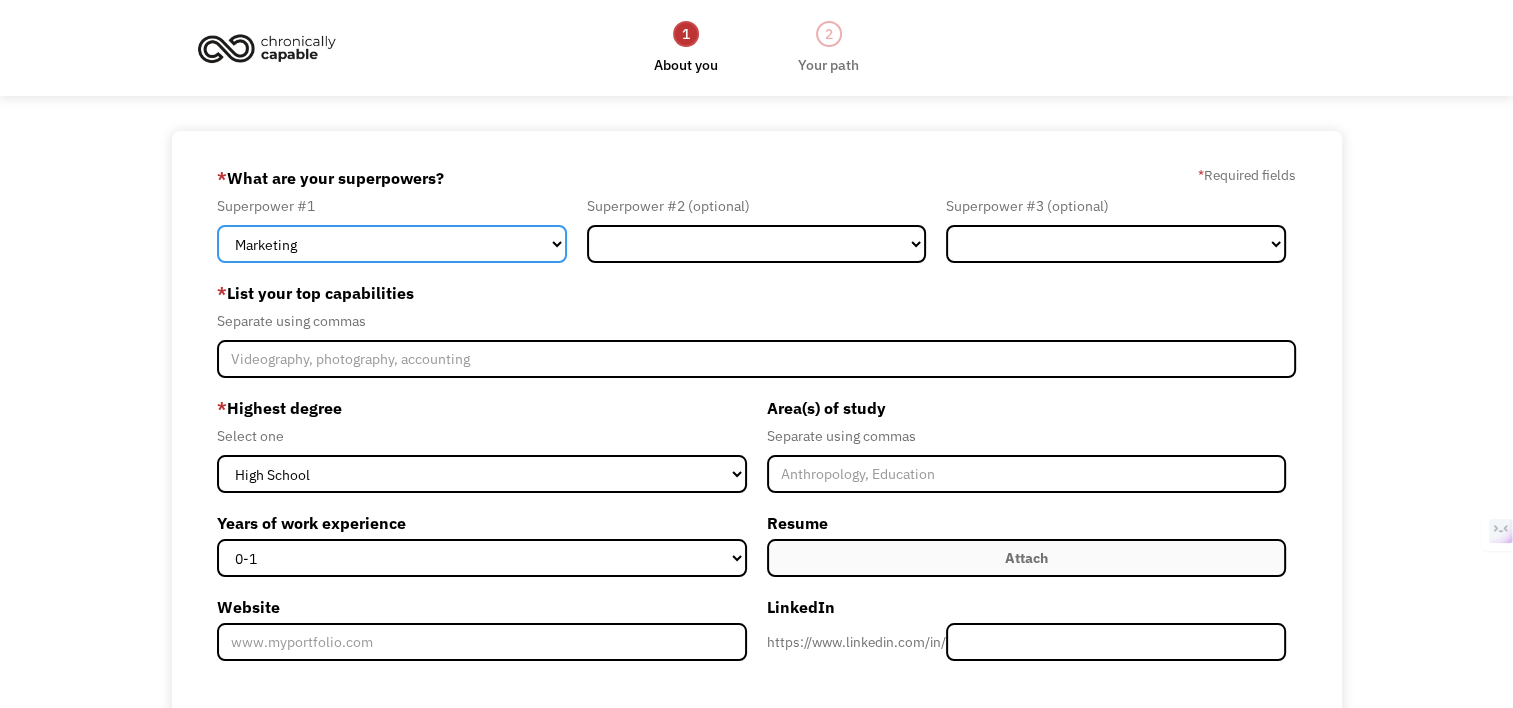 click on "Marketing Human Resources Finance Technology Operations Sales Industrial & Manufacturing Administration Legal Communications & Public Relations Customer Service Design Healthcare Science & Education Engineering & Construction Other" at bounding box center (392, 244) 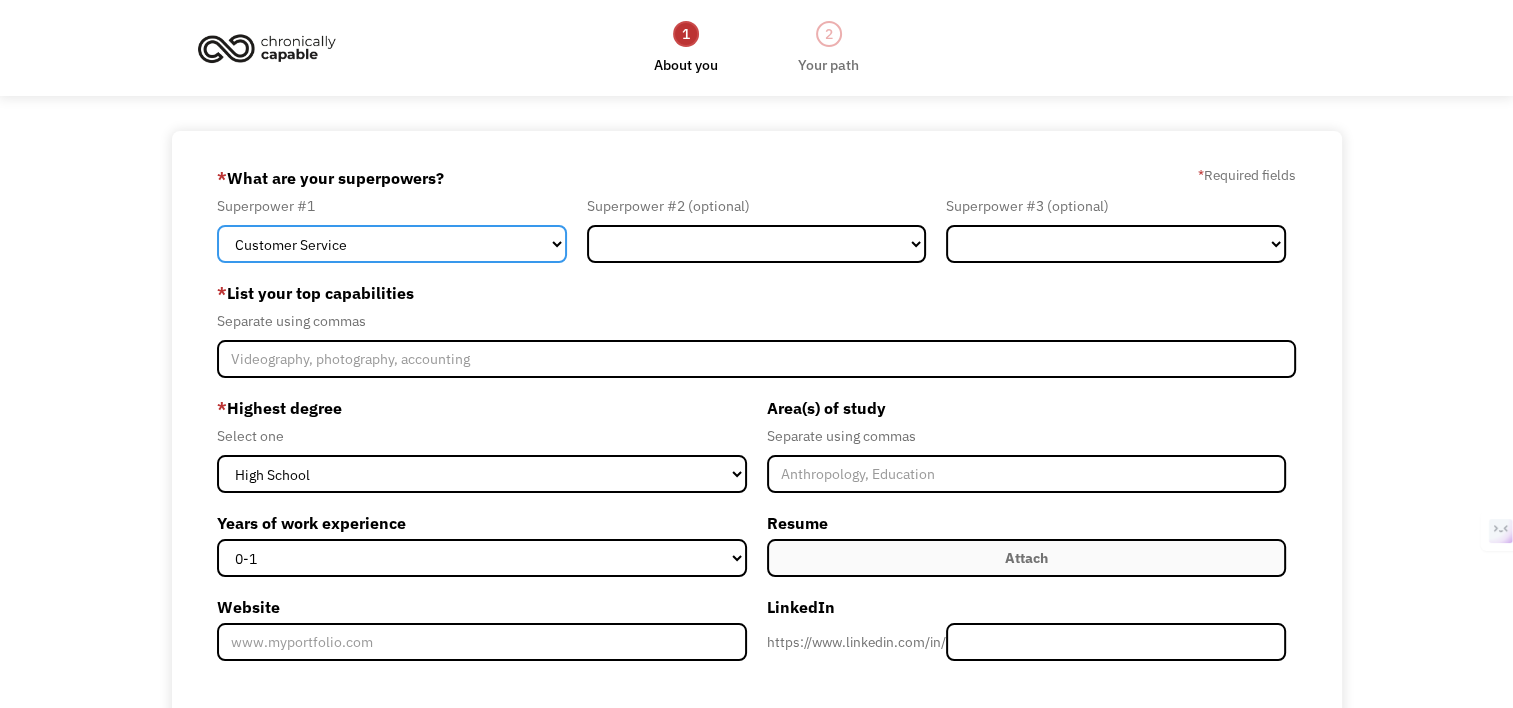 click on "Marketing Human Resources Finance Technology Operations Sales Industrial & Manufacturing Administration Legal Communications & Public Relations Customer Service Design Healthcare Science & Education Engineering & Construction Other" at bounding box center (392, 244) 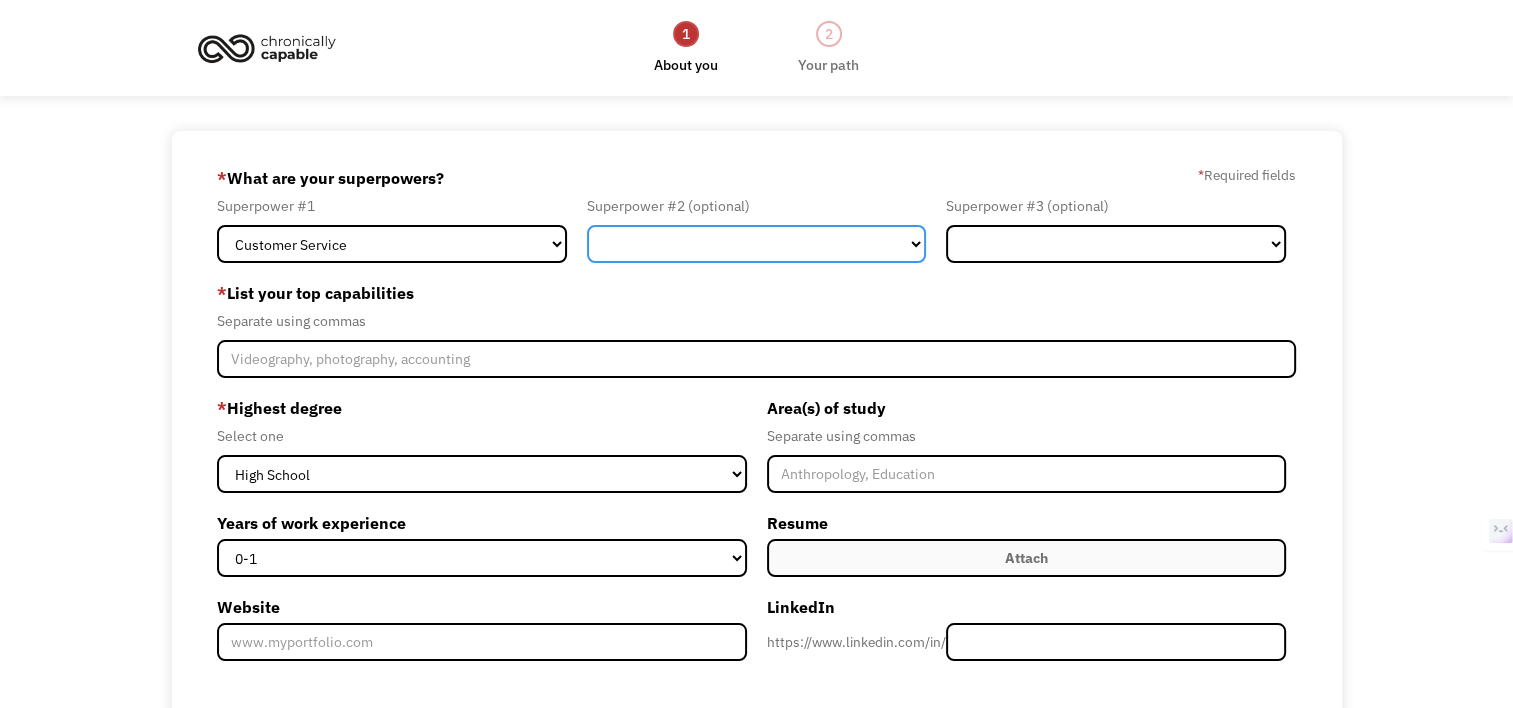 click on "Marketing Human Resources Finance Technology Operations Sales Industrial & Manufacturing Administration Legal Communications & Public Relations Customer Service Design Healthcare Science & Education Engineering & Construction Other" at bounding box center [757, 244] 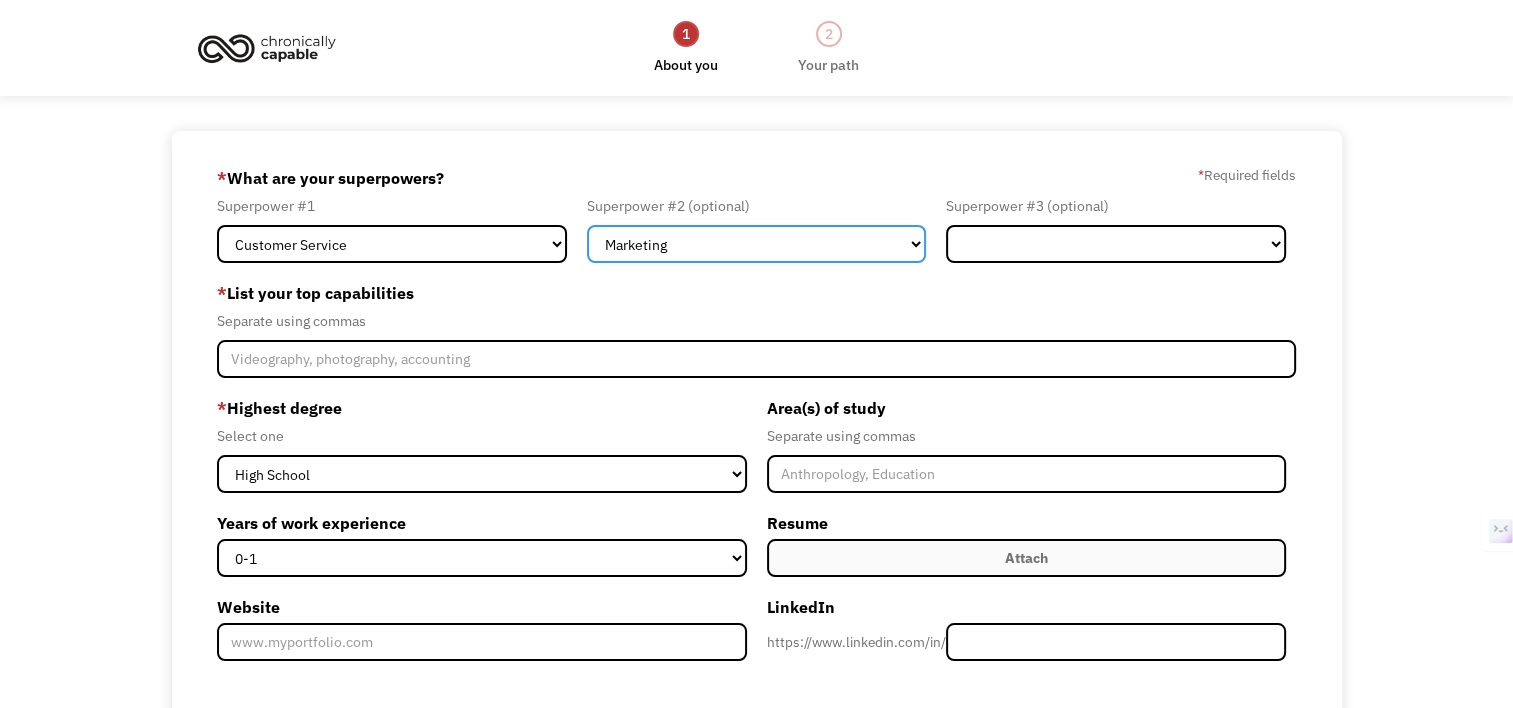 click on "Marketing Human Resources Finance Technology Operations Sales Industrial & Manufacturing Administration Legal Communications & Public Relations Customer Service Design Healthcare Science & Education Engineering & Construction Other" at bounding box center [757, 244] 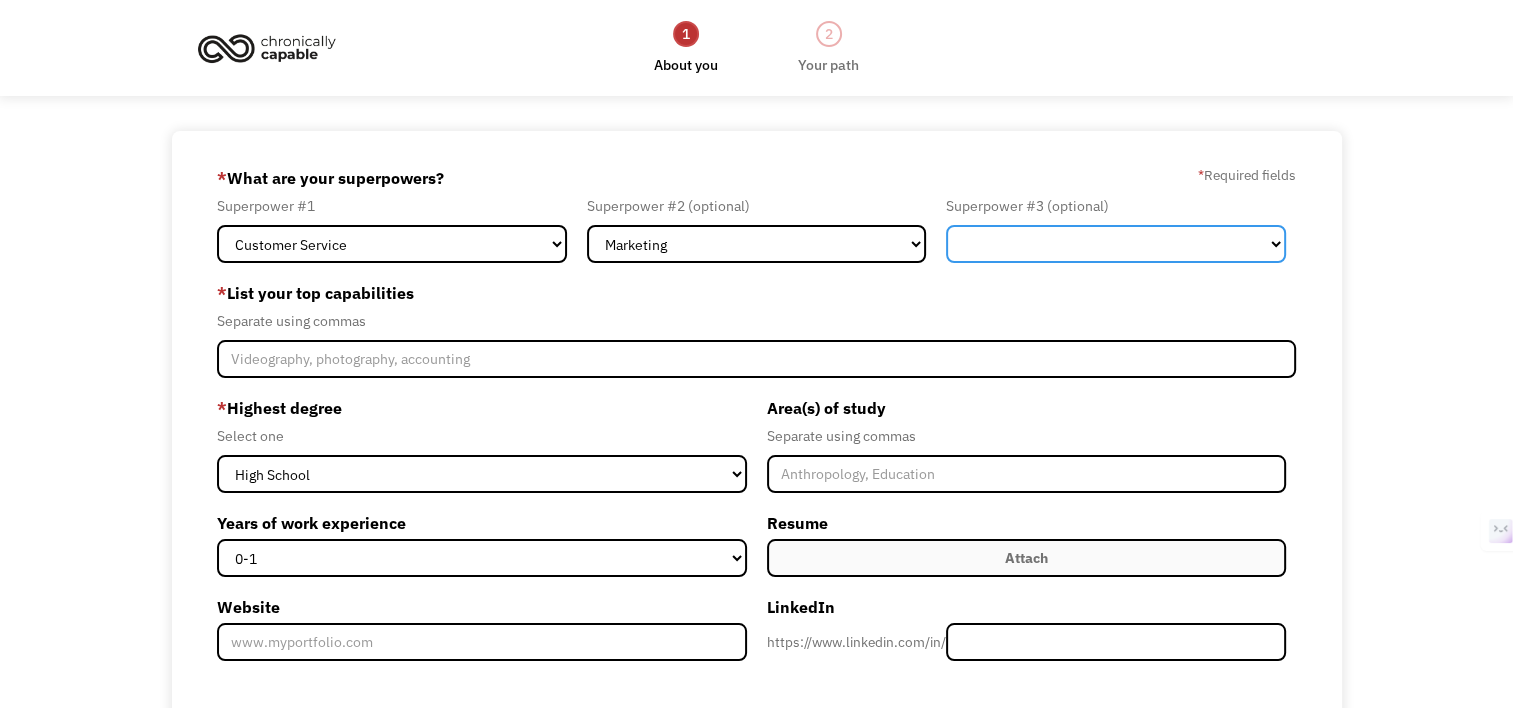 click on "Marketing Human Resources Finance Technology Operations Sales Industrial & Manufacturing Administration Legal Communications & Public Relations Customer Service Design Healthcare Science & Education Engineering & Construction Other" at bounding box center [1116, 244] 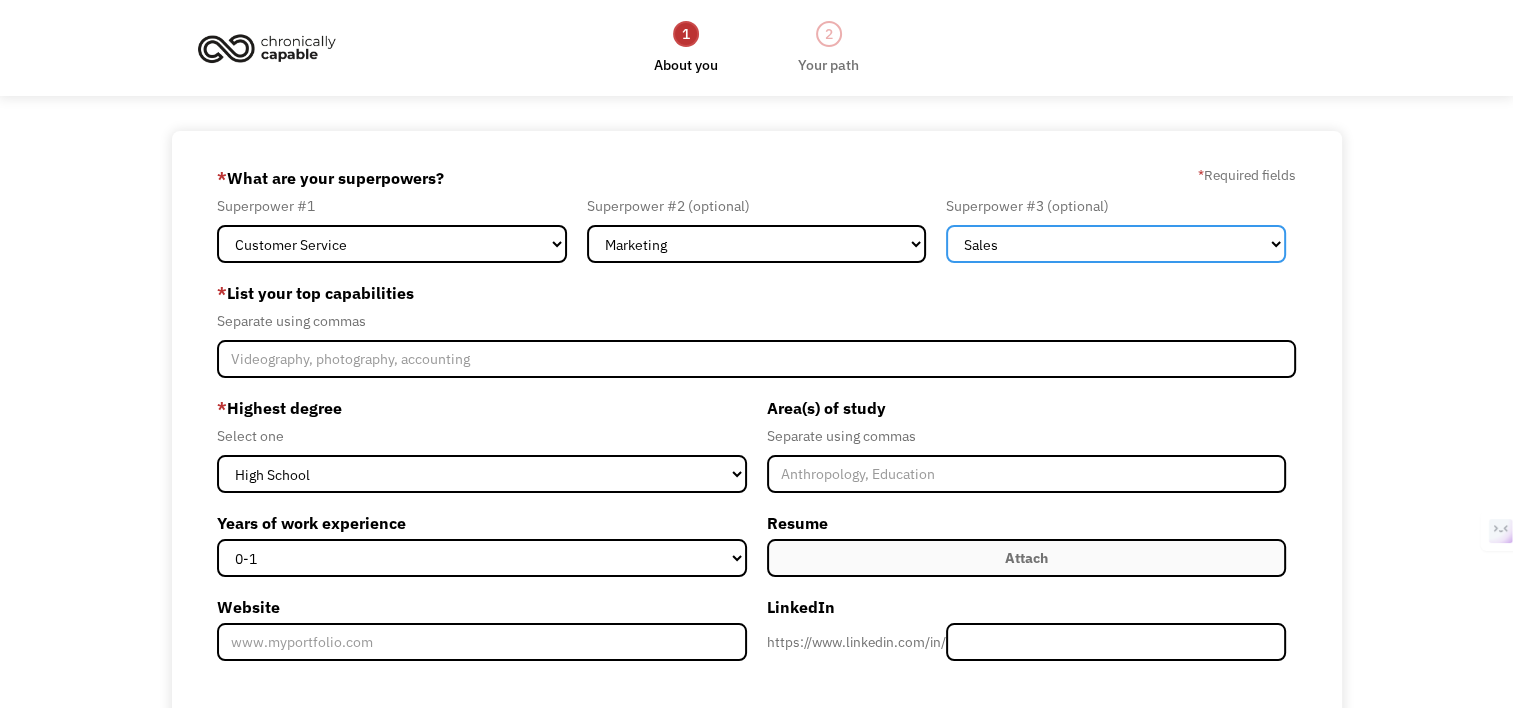click on "Marketing Human Resources Finance Technology Operations Sales Industrial & Manufacturing Administration Legal Communications & Public Relations Customer Service Design Healthcare Science & Education Engineering & Construction Other" at bounding box center [1116, 244] 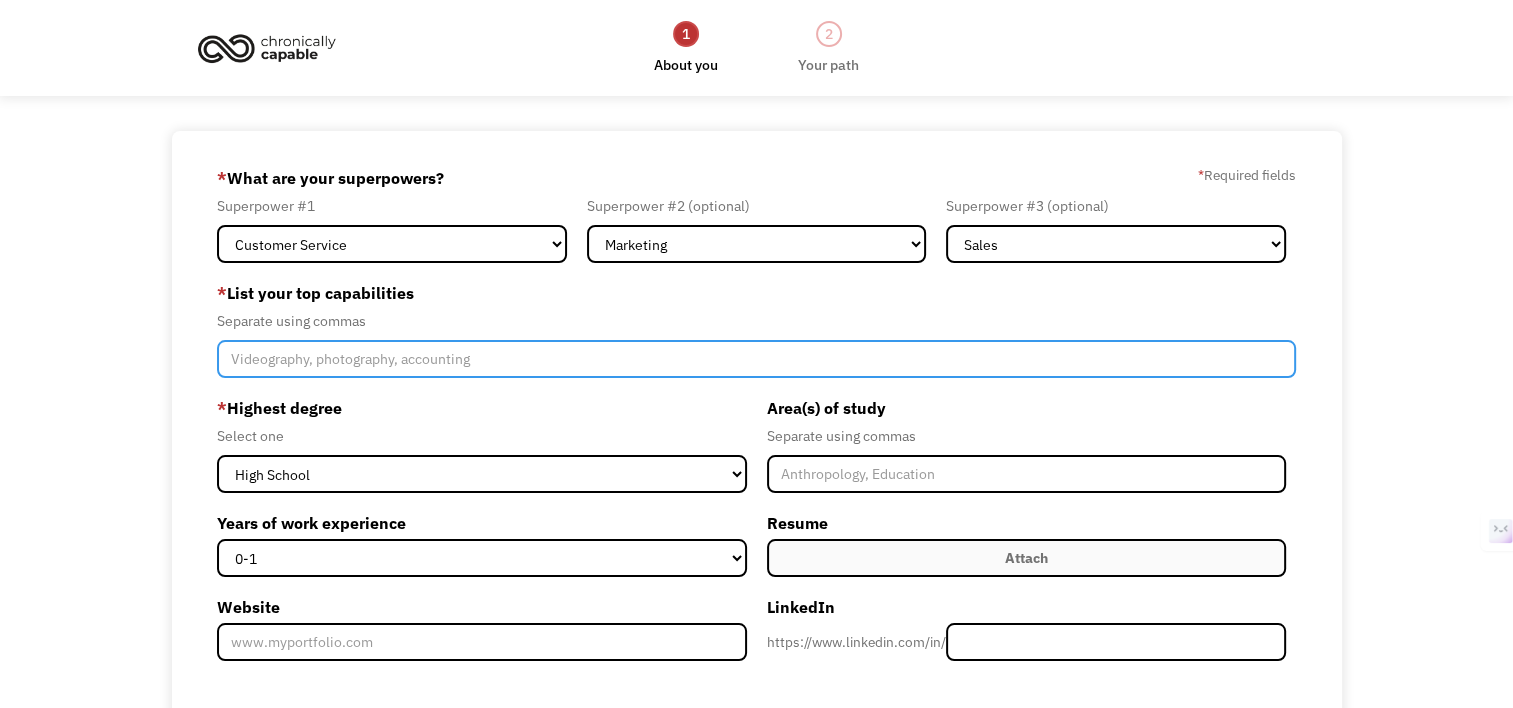 click at bounding box center [756, 359] 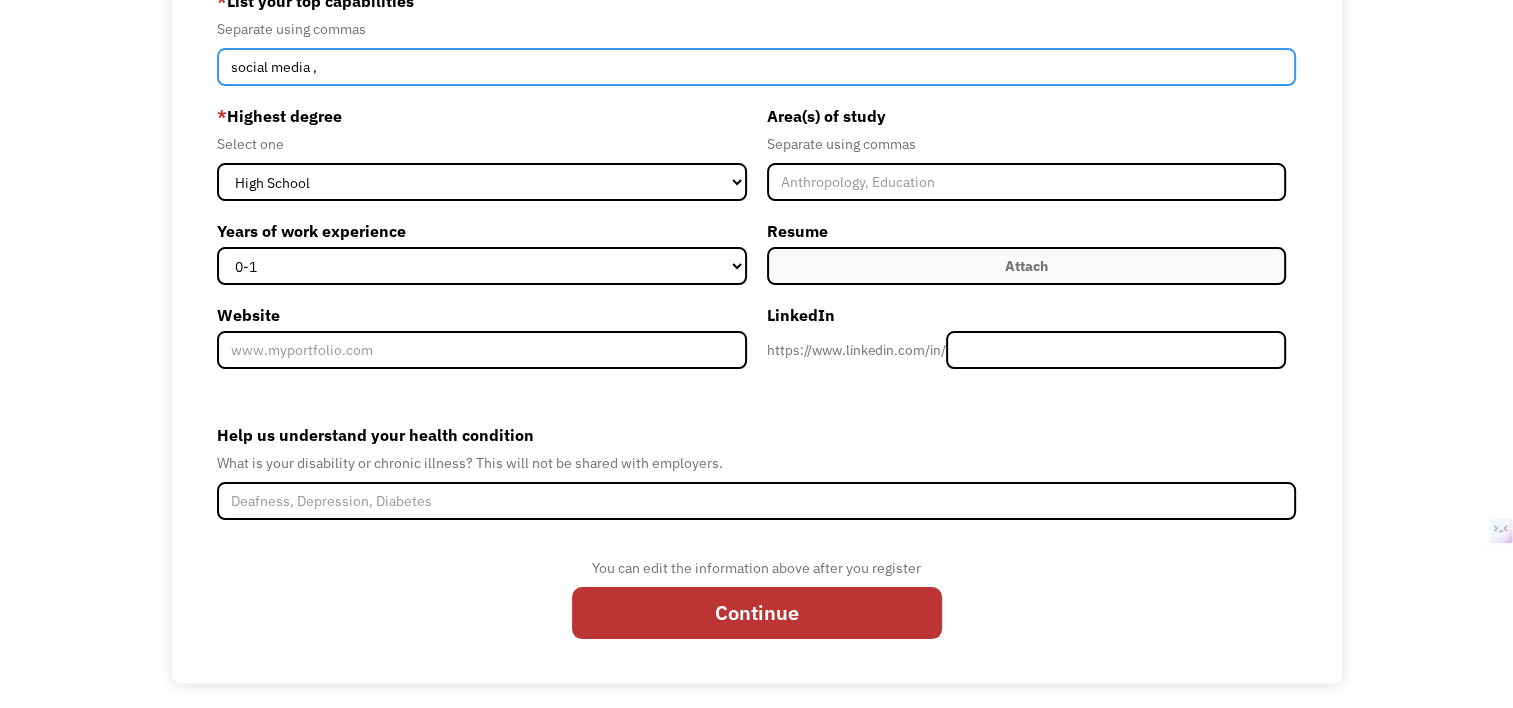 scroll, scrollTop: 294, scrollLeft: 0, axis: vertical 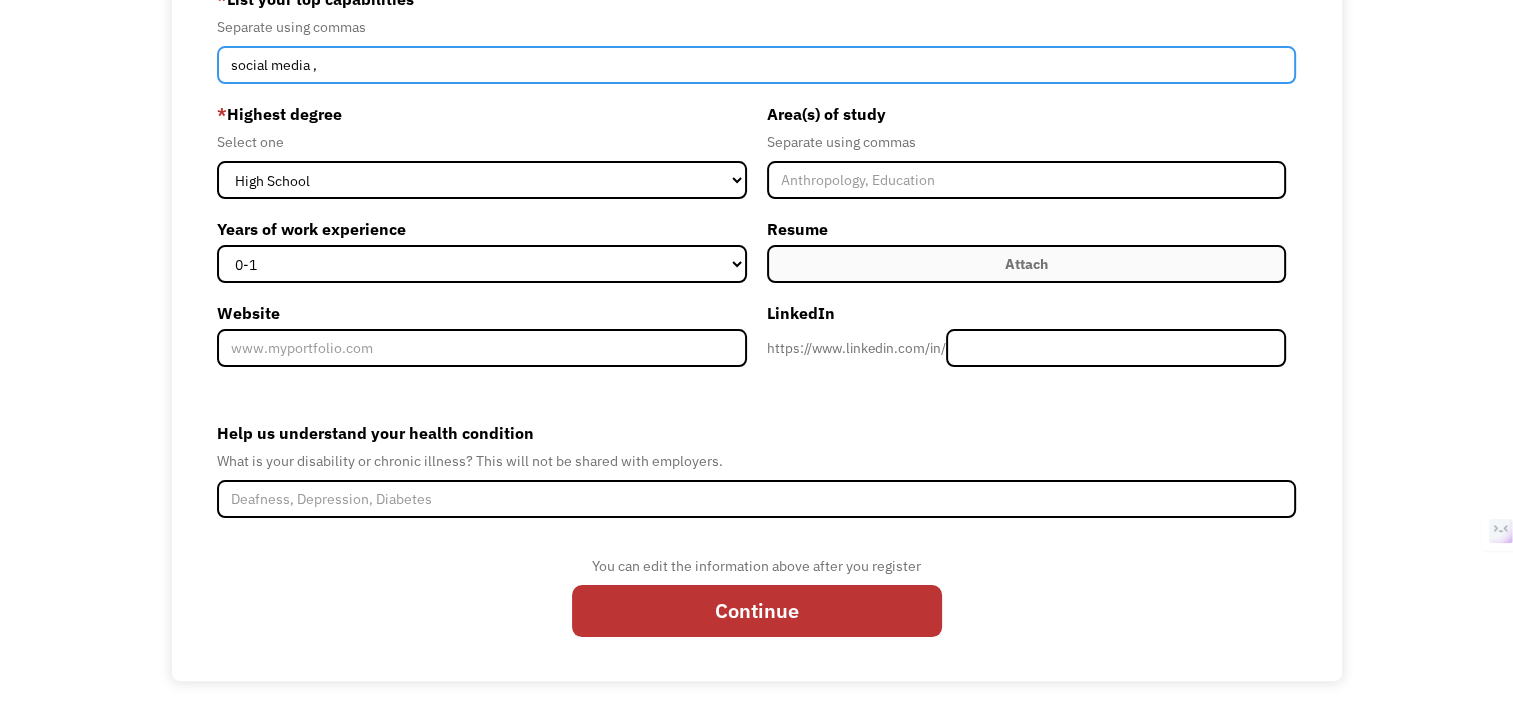 type on "social media ," 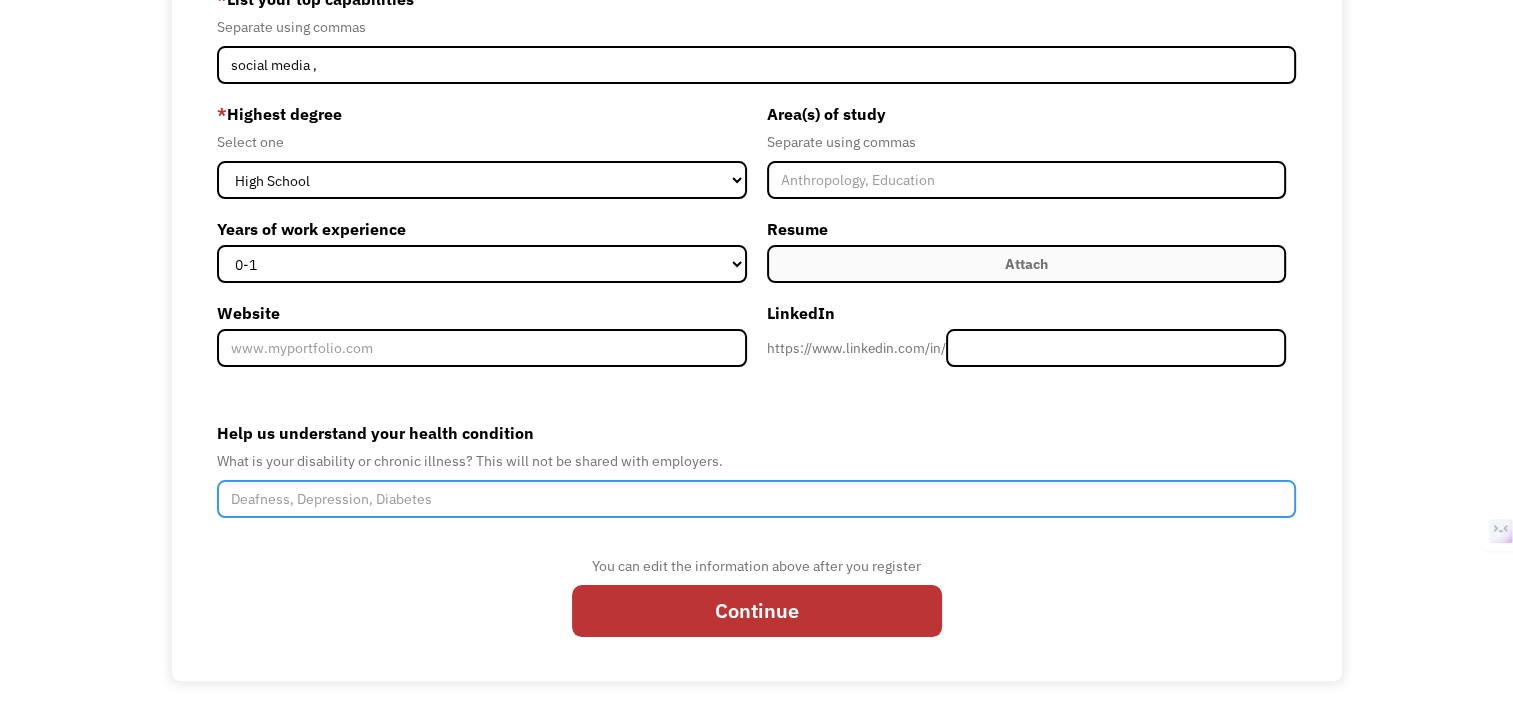 click on "Help us understand your health condition" at bounding box center [756, 499] 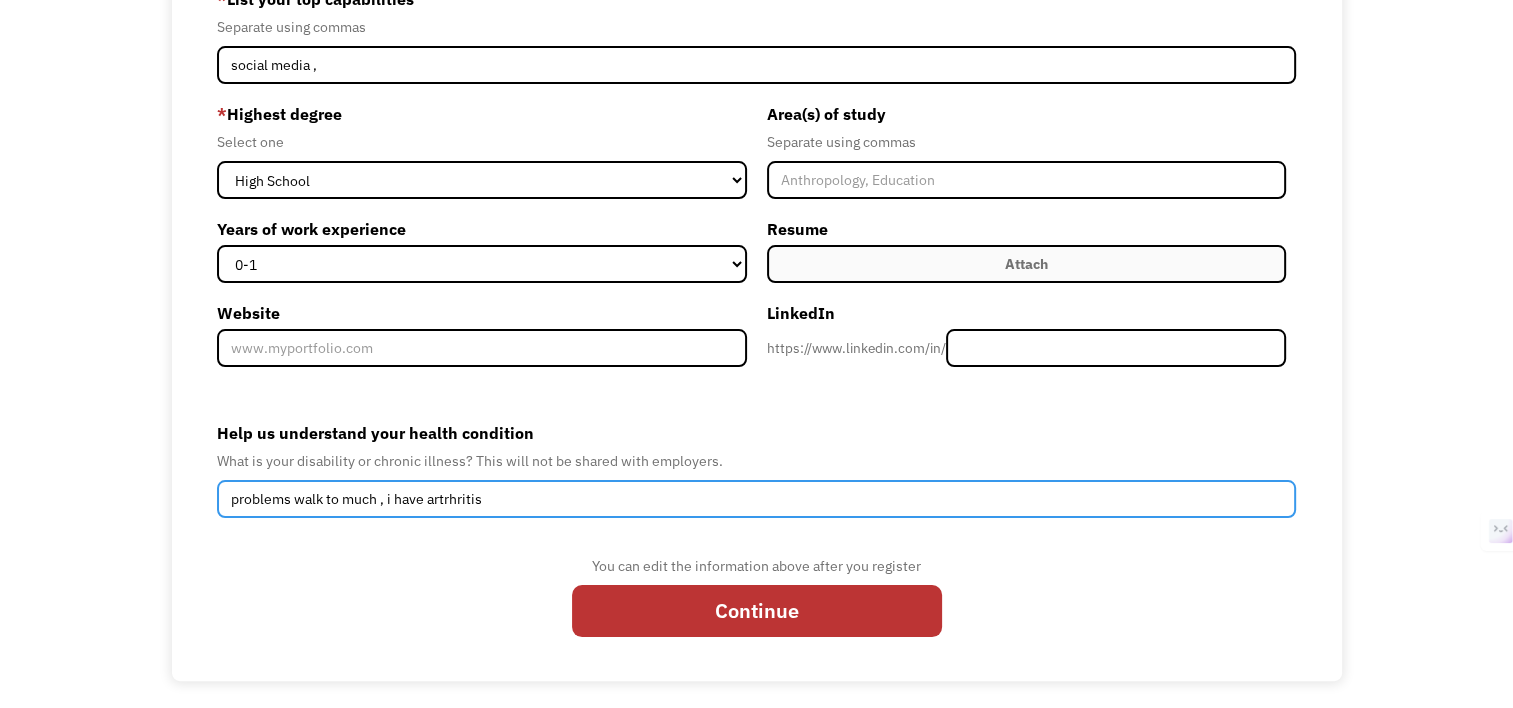 type on "problems walk to much , i have artrhritis" 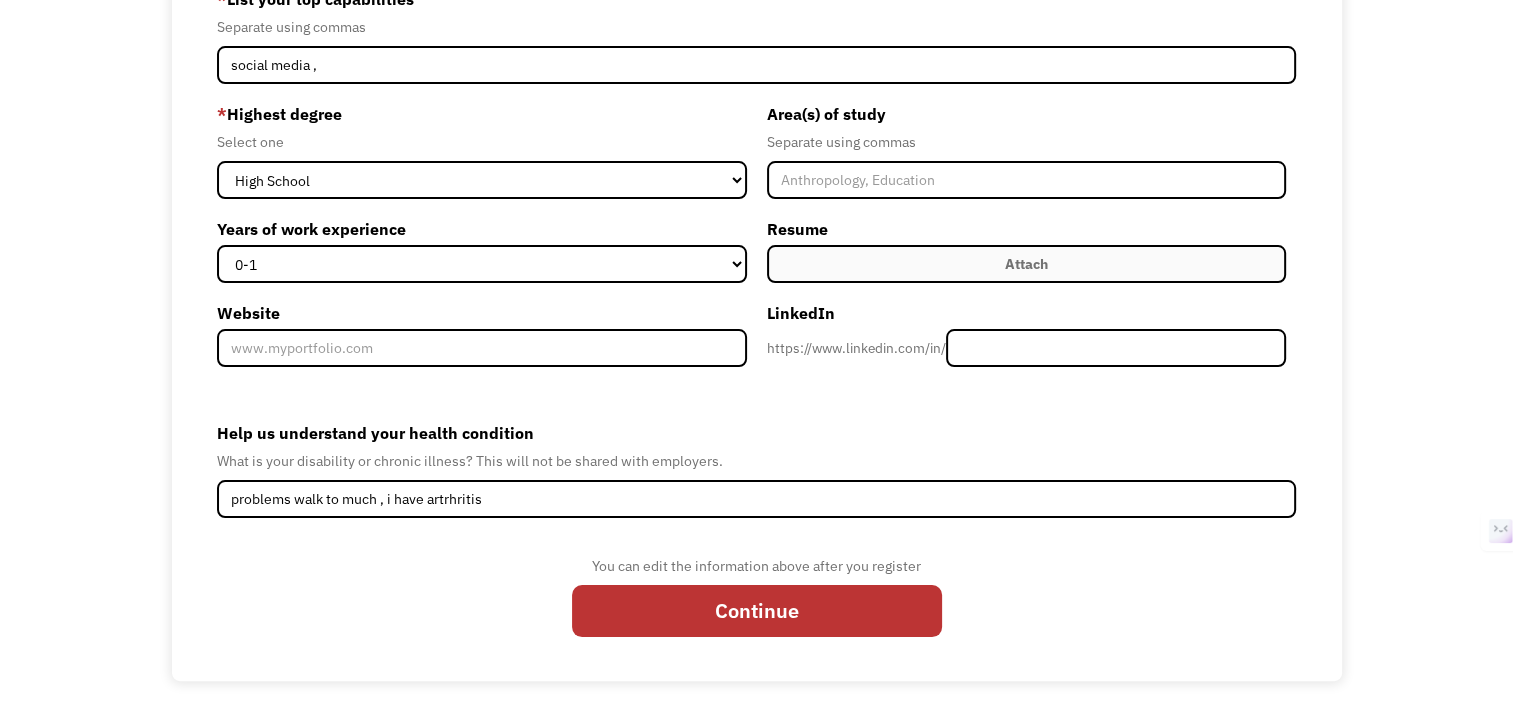 click on "Attach" at bounding box center (1027, 264) 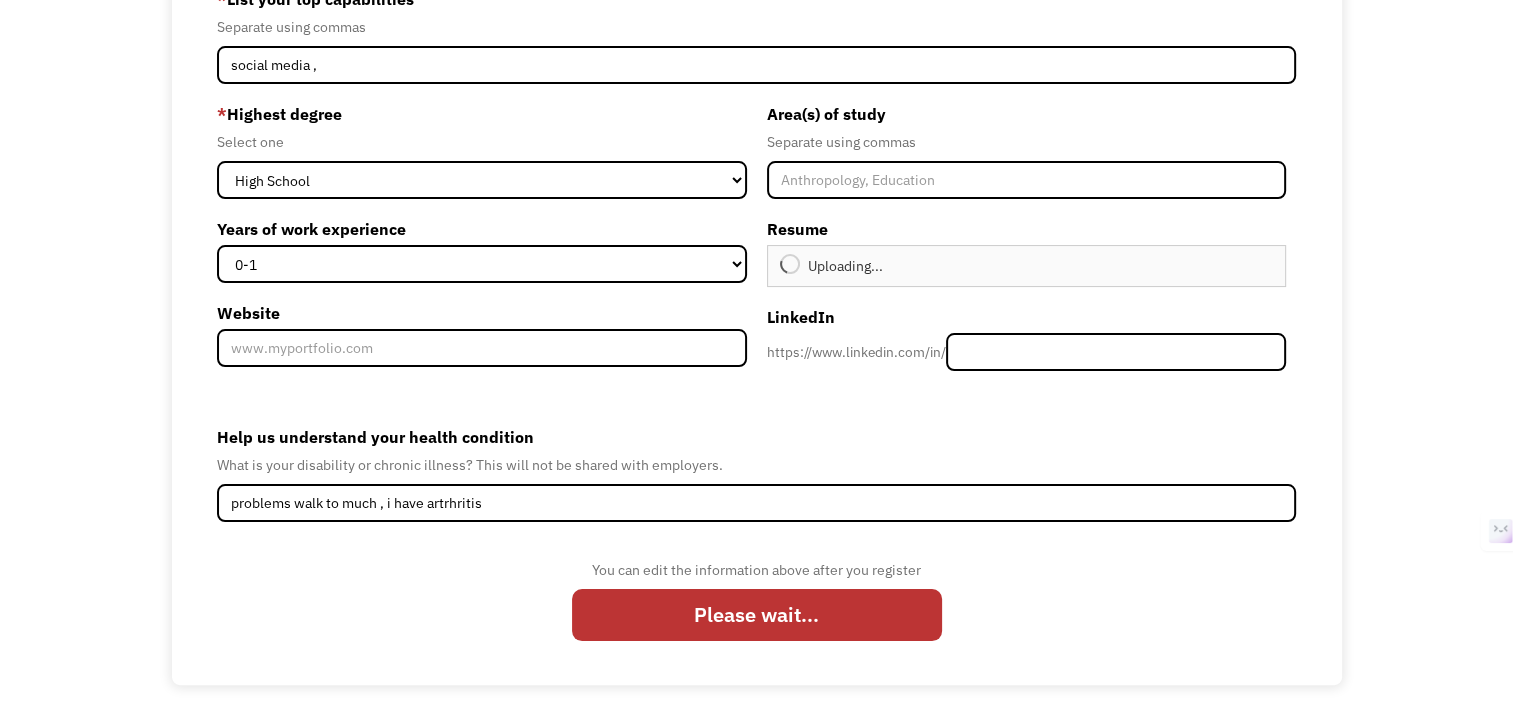 scroll, scrollTop: 0, scrollLeft: 0, axis: both 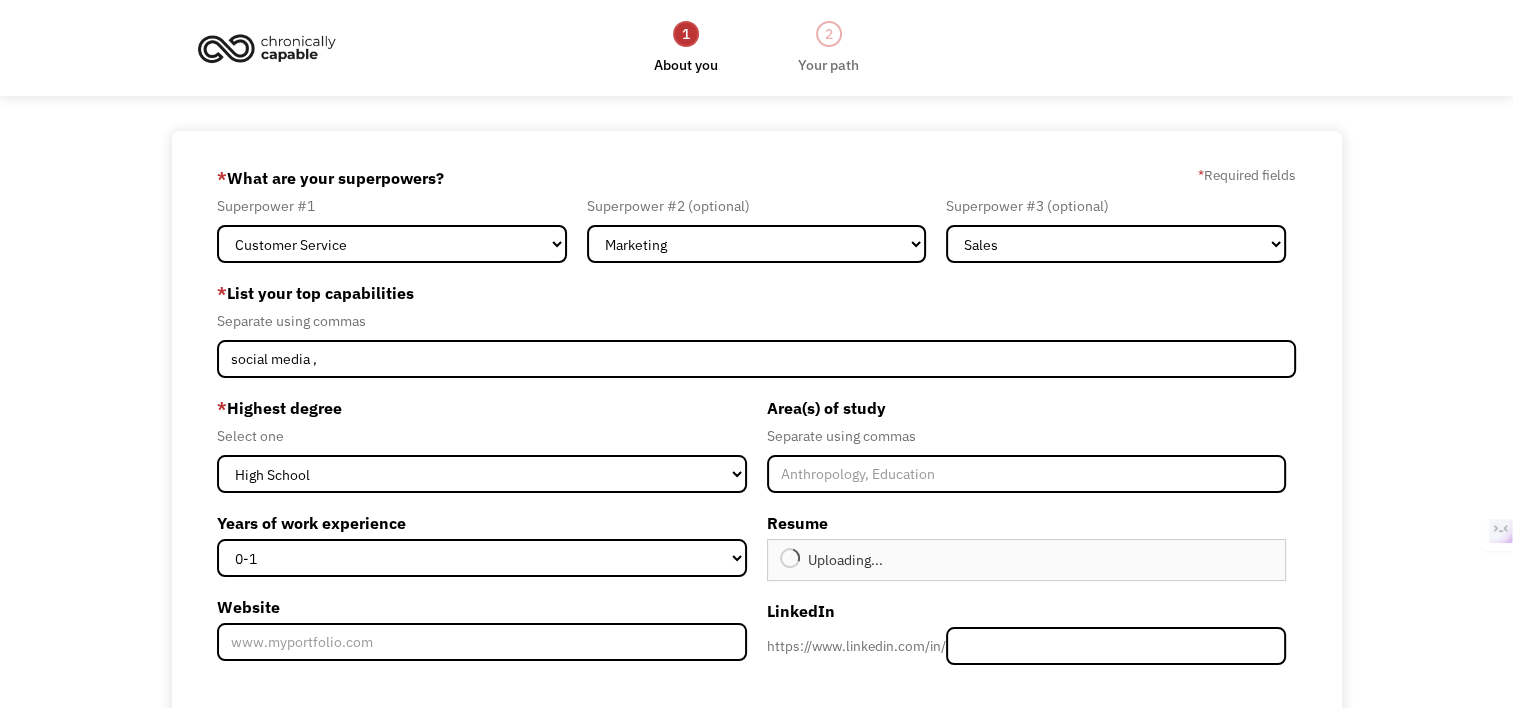 type on "Continue" 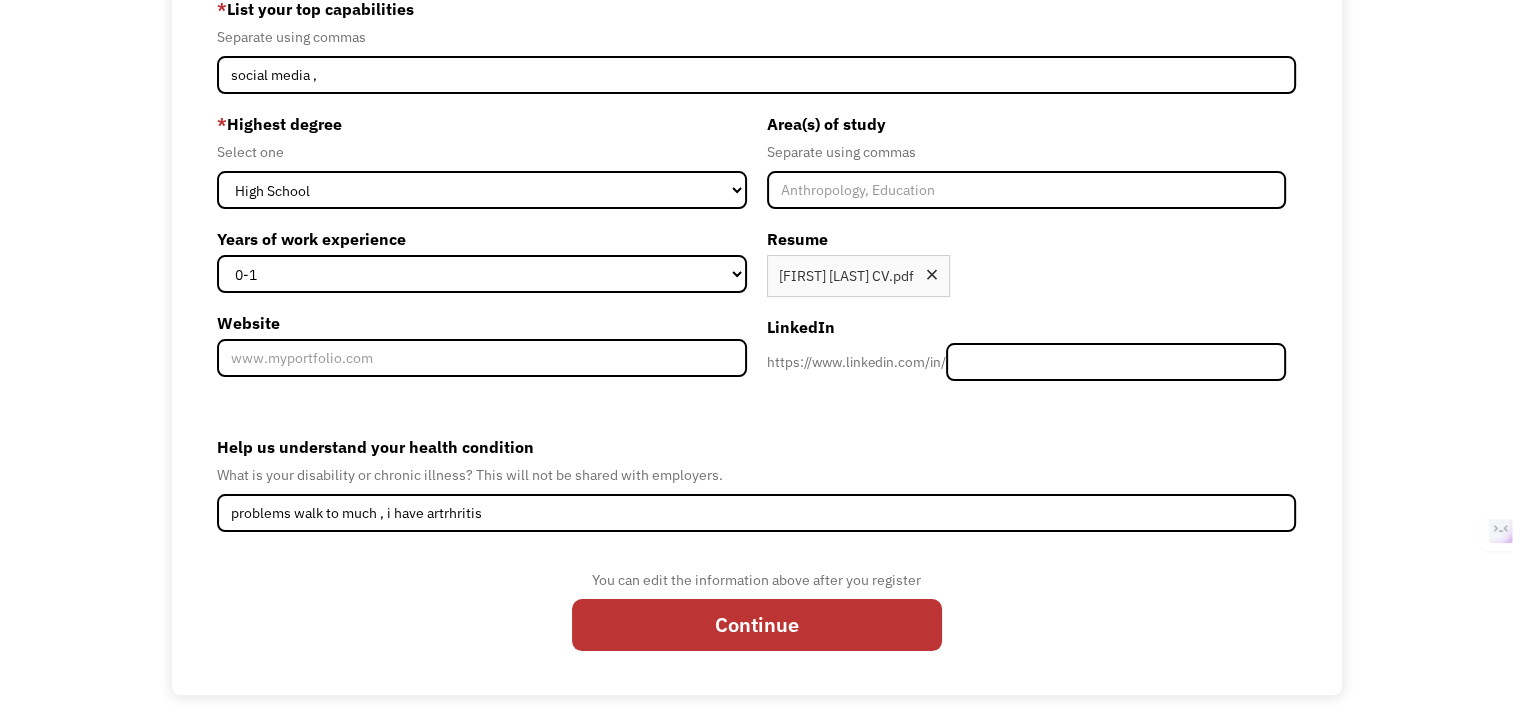 scroll, scrollTop: 306, scrollLeft: 0, axis: vertical 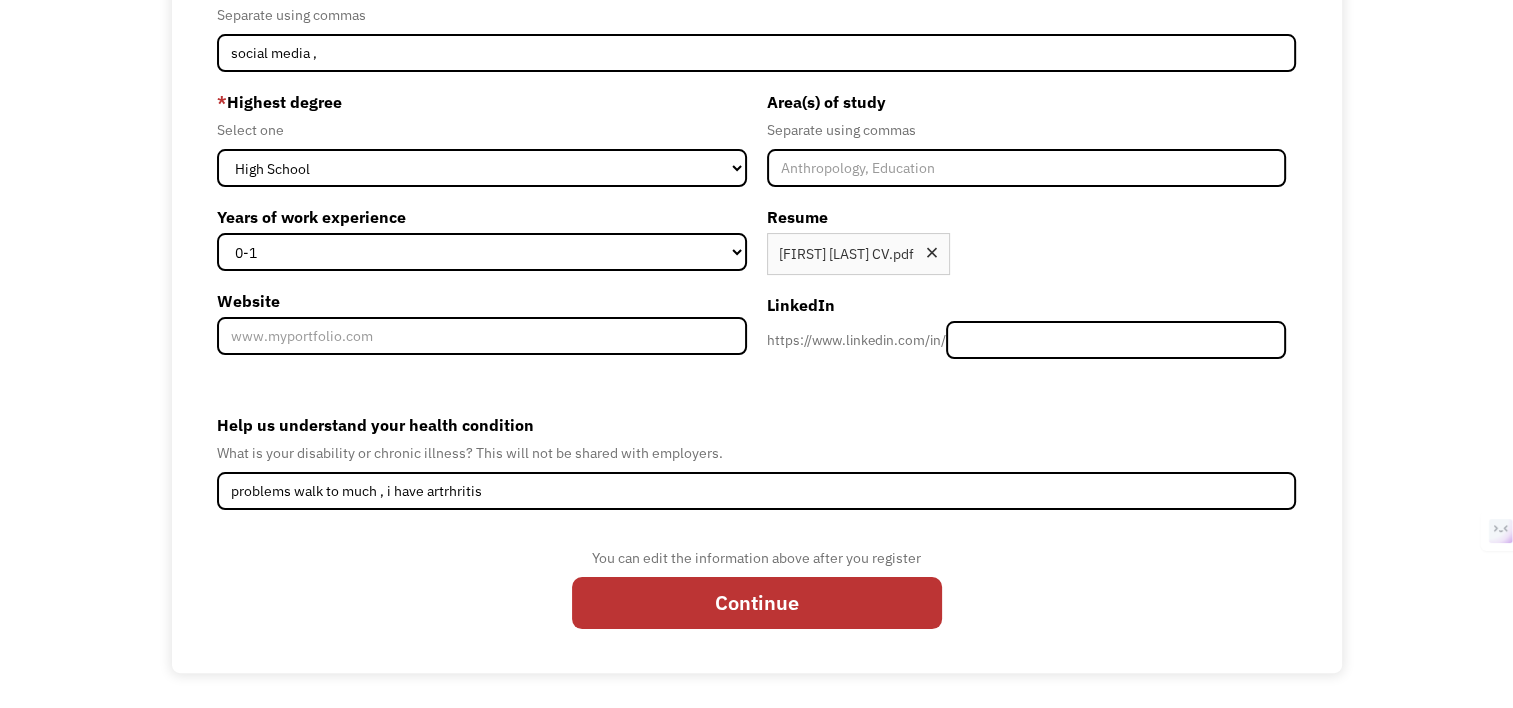 drag, startPoint x: 840, startPoint y: 603, endPoint x: 943, endPoint y: 523, distance: 130.41856 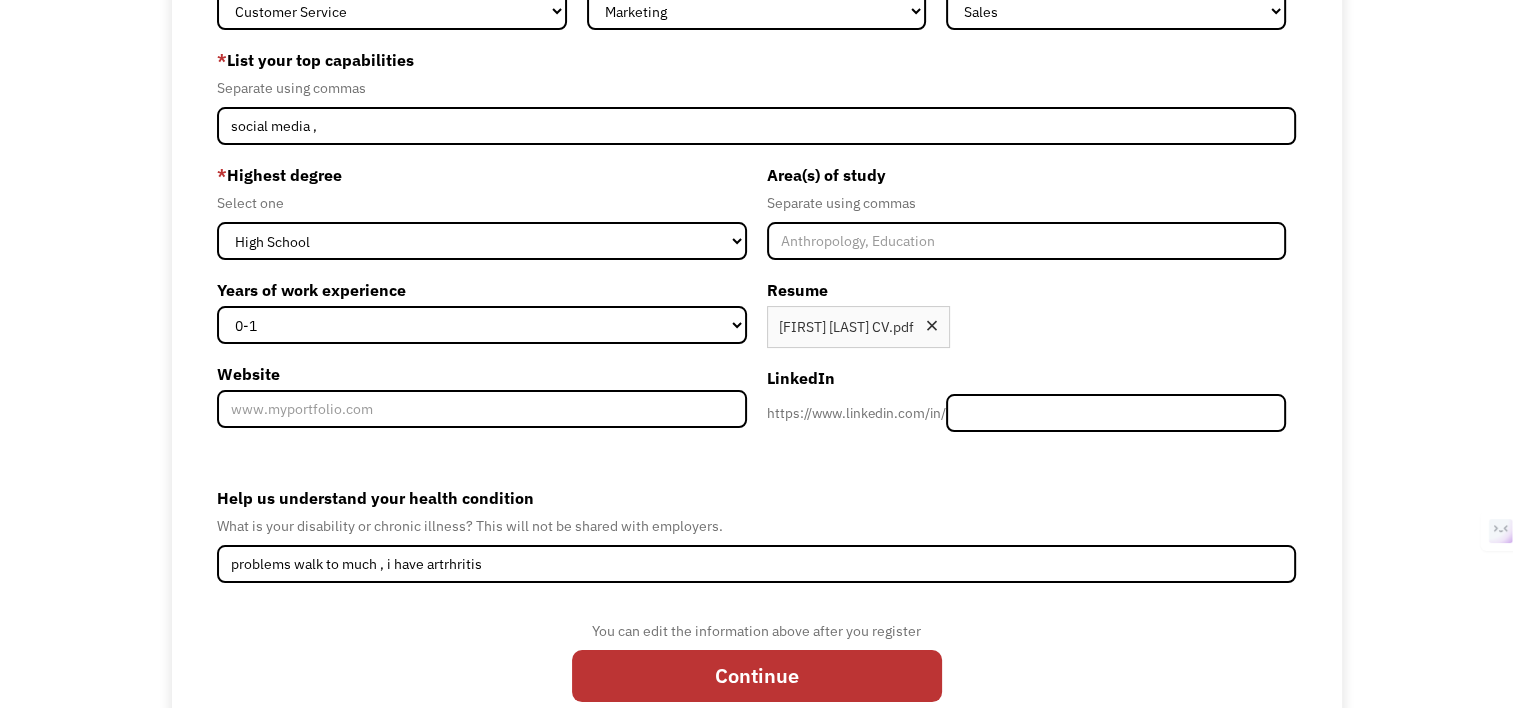 scroll, scrollTop: 231, scrollLeft: 0, axis: vertical 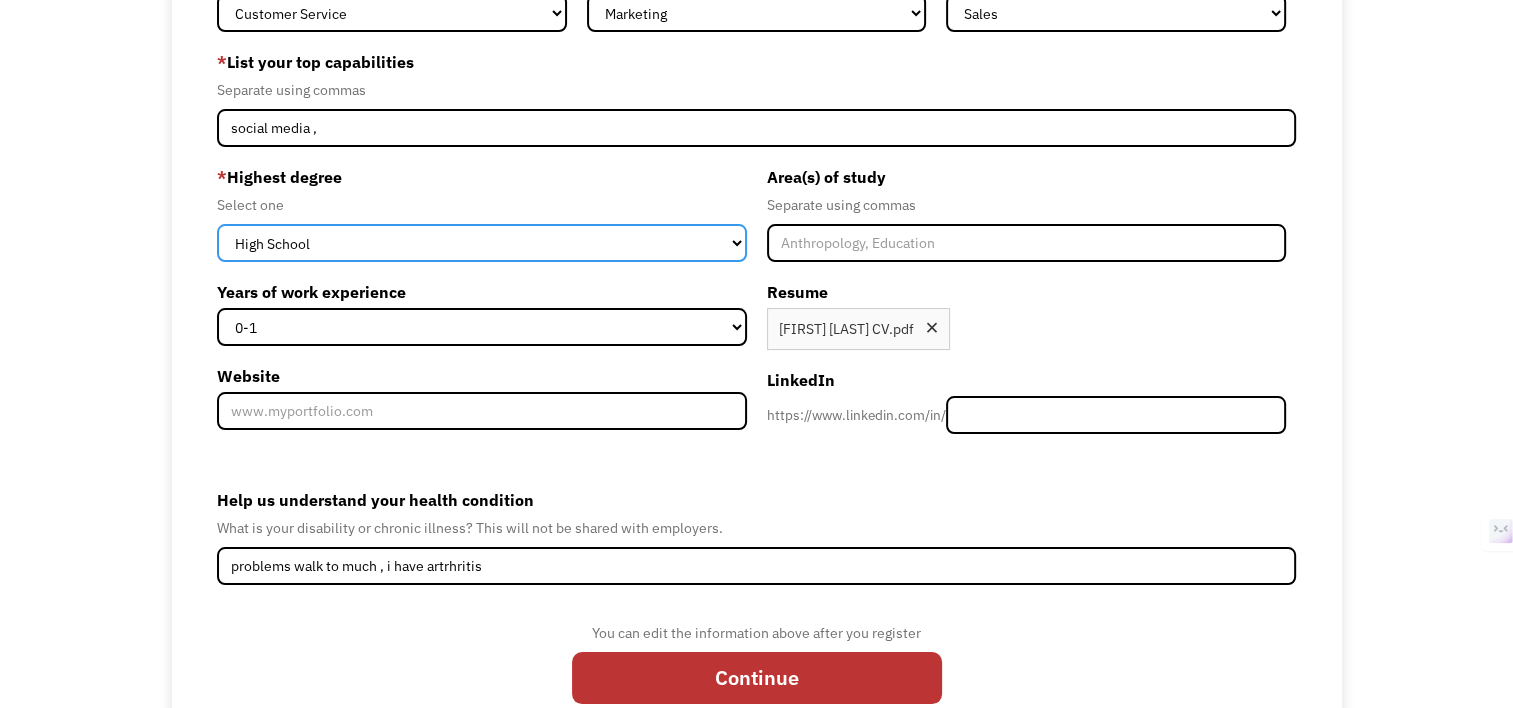 click on "High School Associates Bachelors Master's PhD" at bounding box center [482, 243] 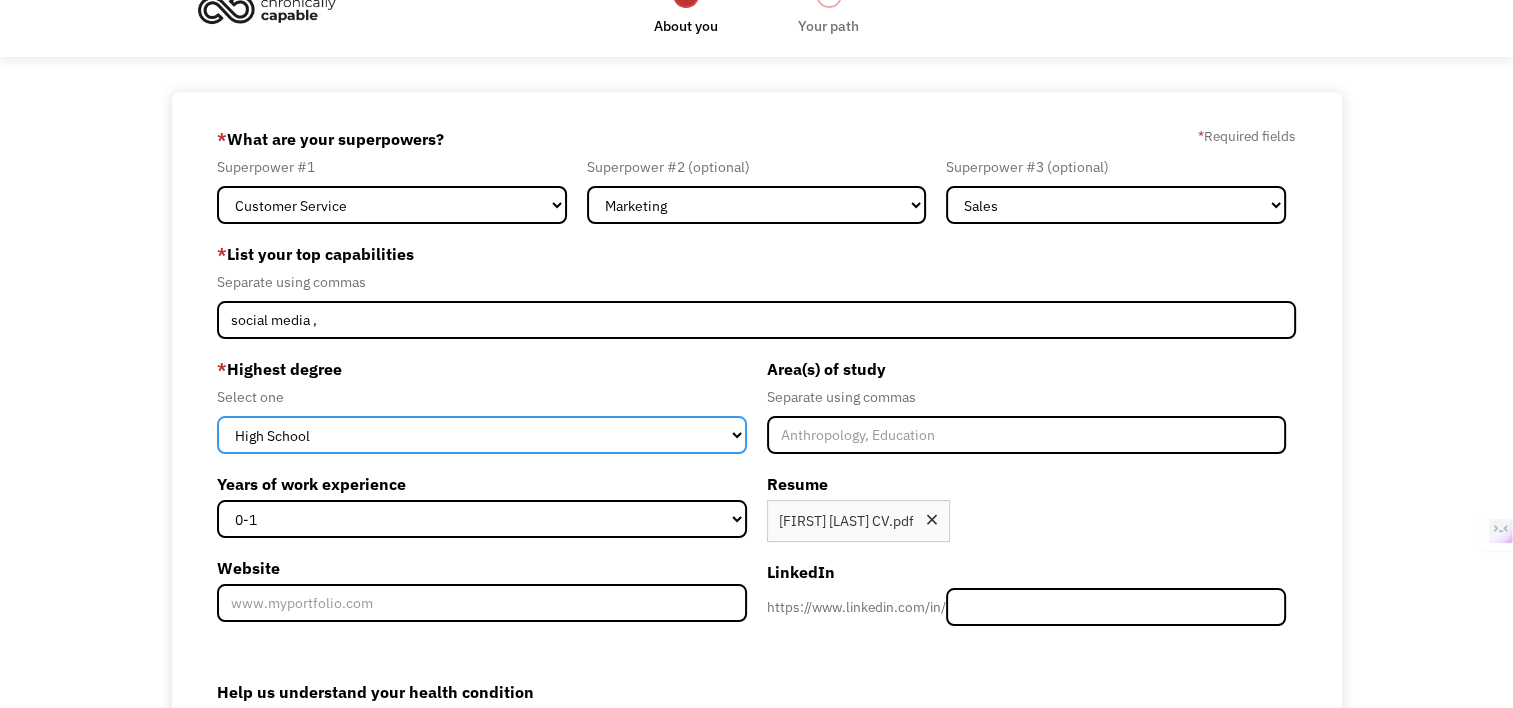 scroll, scrollTop: 40, scrollLeft: 0, axis: vertical 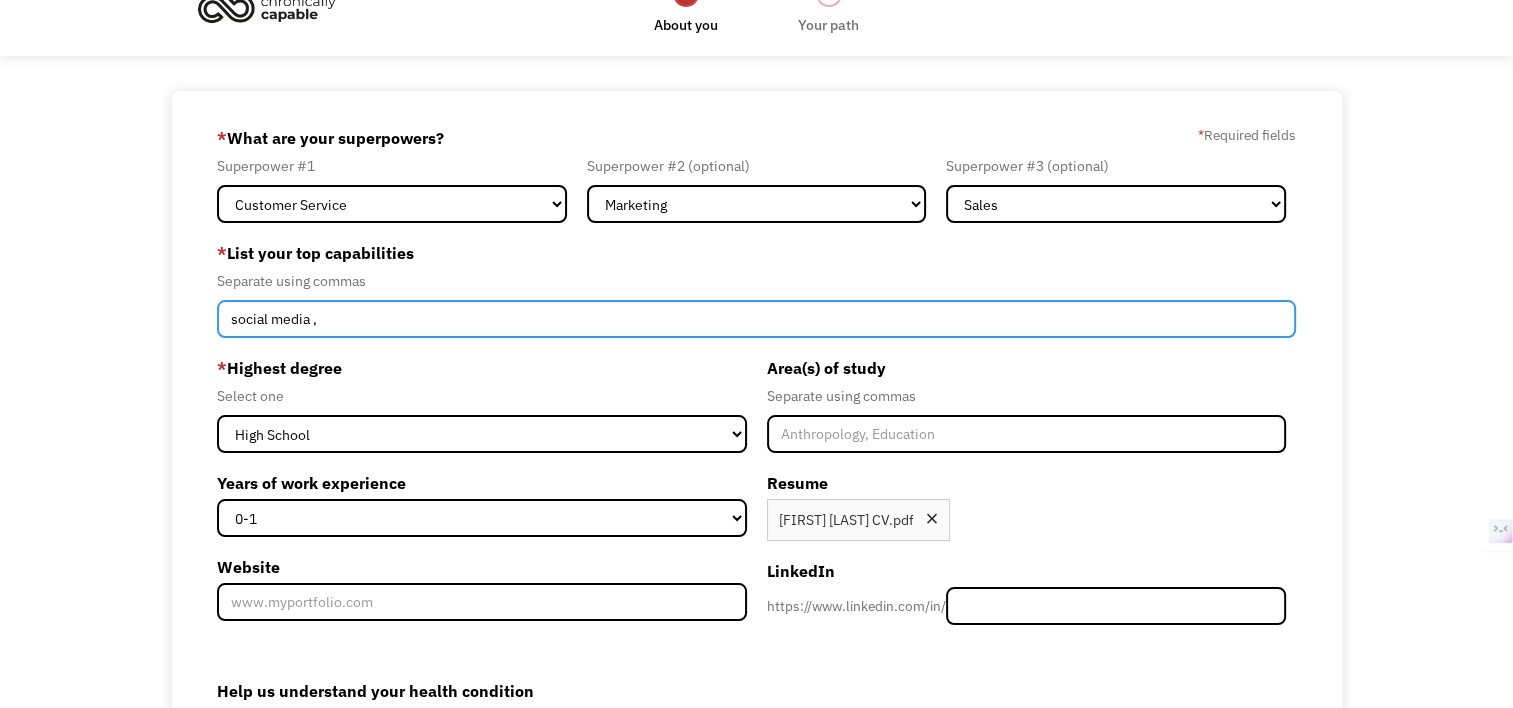 click on "social media ," at bounding box center [756, 319] 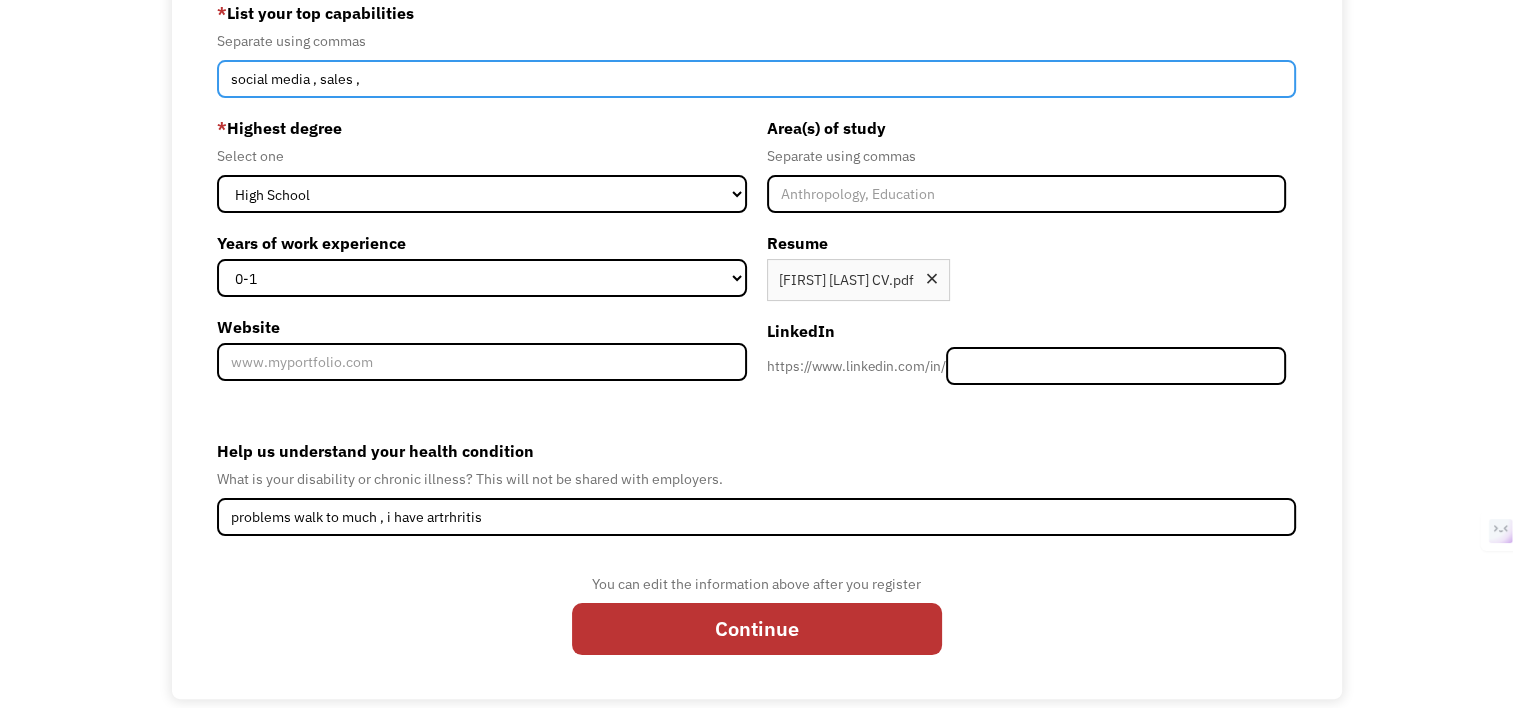 scroll, scrollTop: 284, scrollLeft: 0, axis: vertical 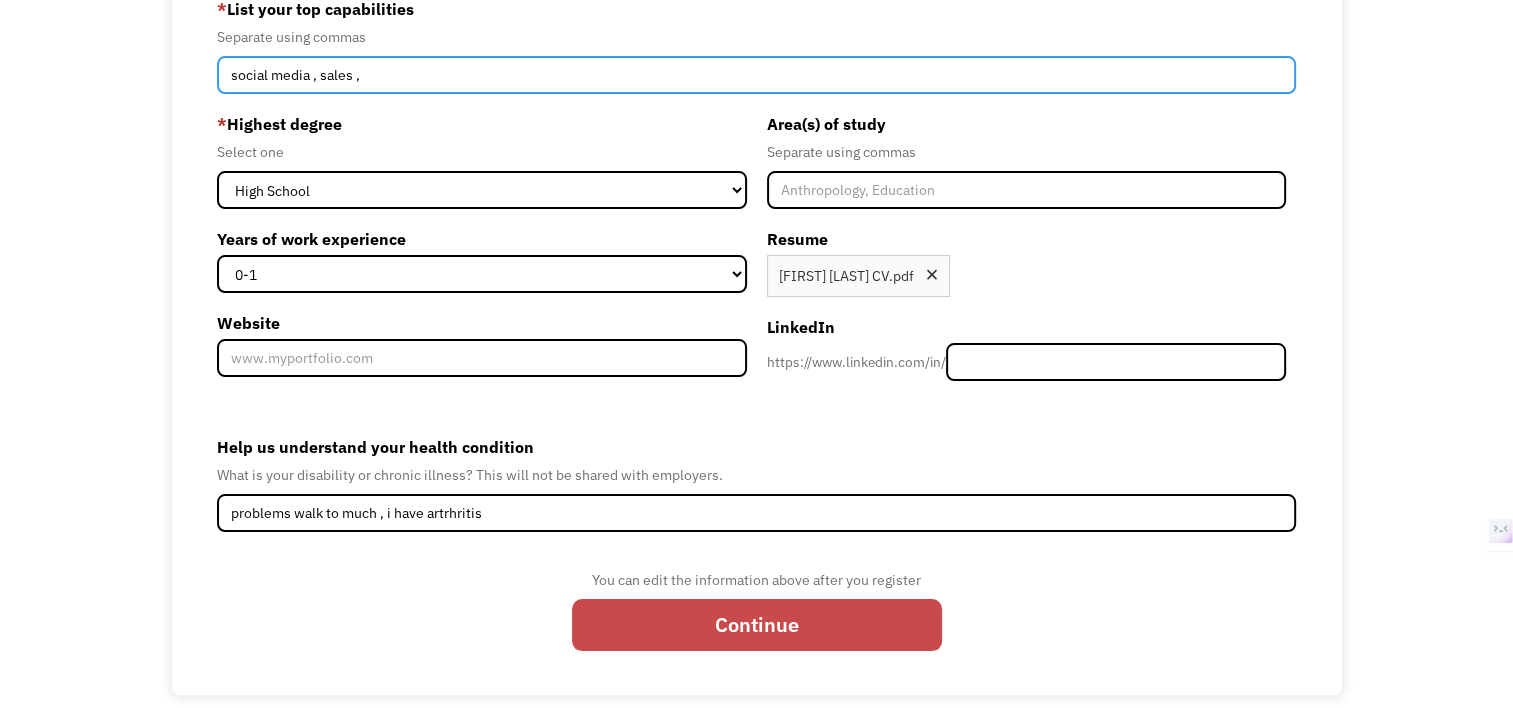 type on "social media , sales ," 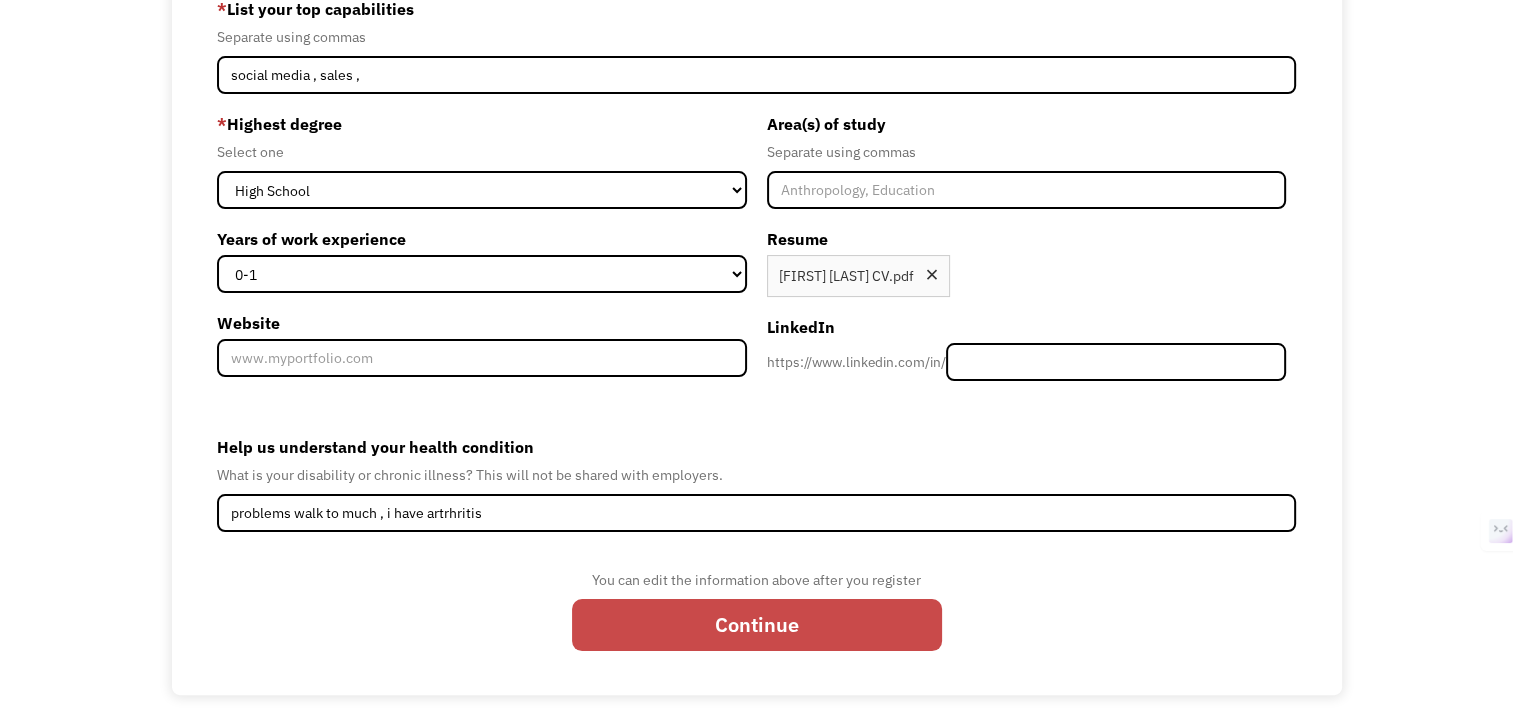 click on "Continue" at bounding box center (757, 625) 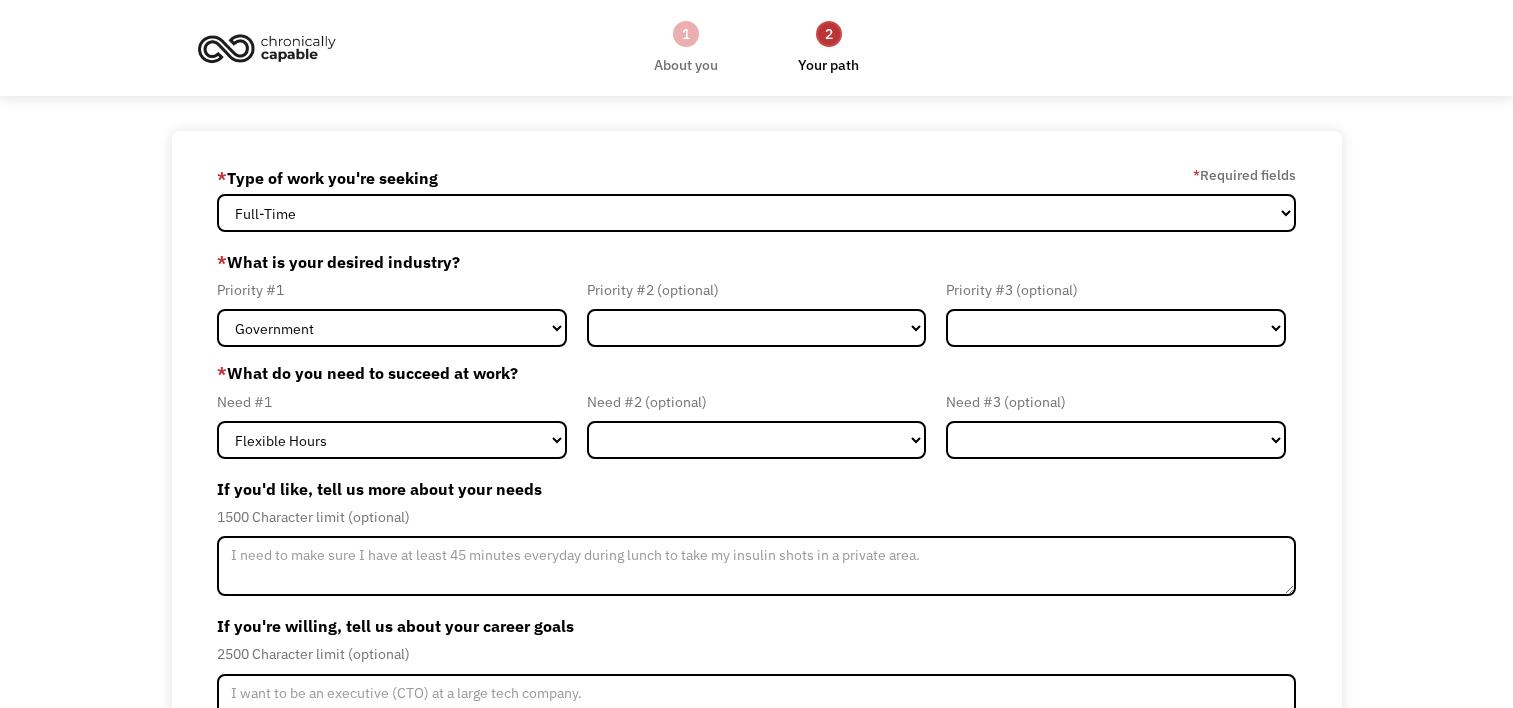 scroll, scrollTop: 0, scrollLeft: 0, axis: both 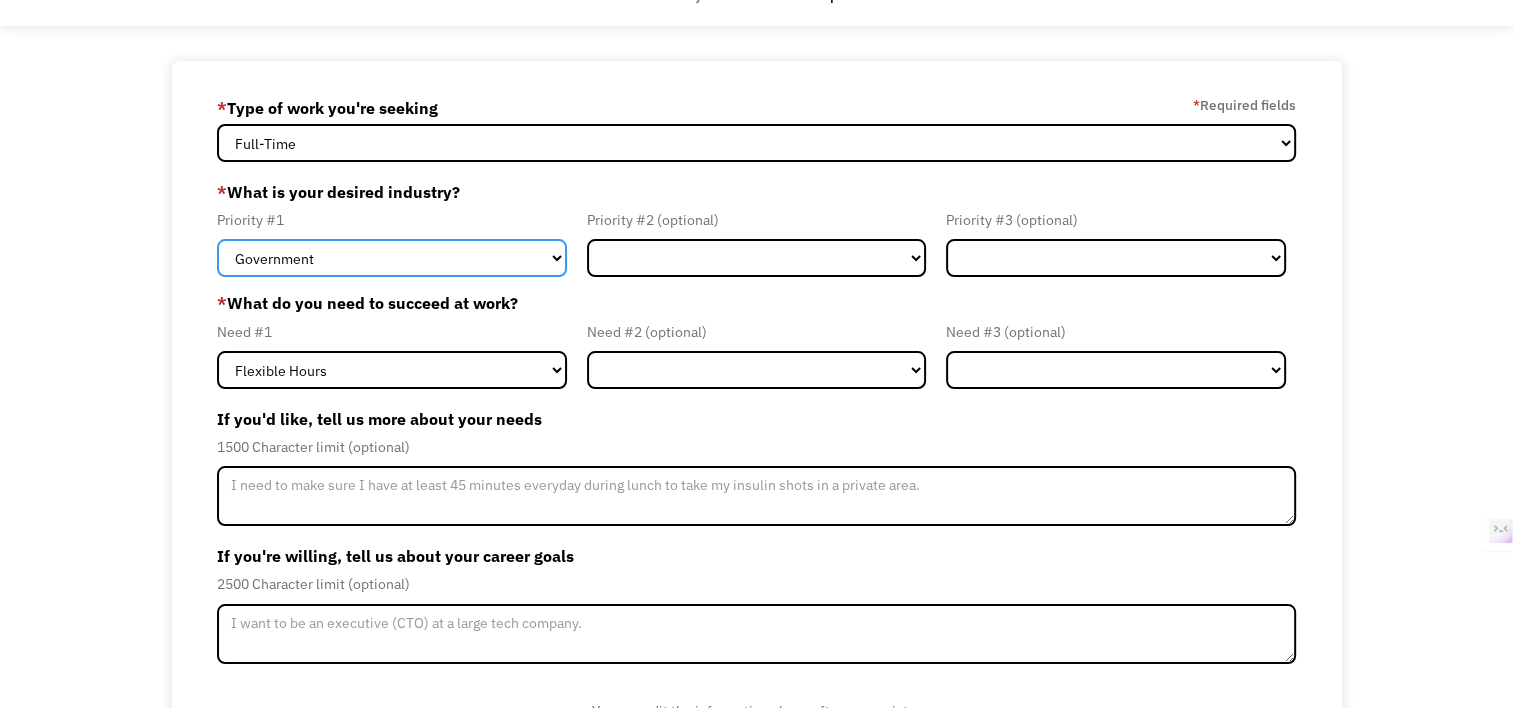 click on "Government Finance & Insurance Health & Social Care Tech & Engineering Creative & Design Administrative Education Other" at bounding box center [392, 258] 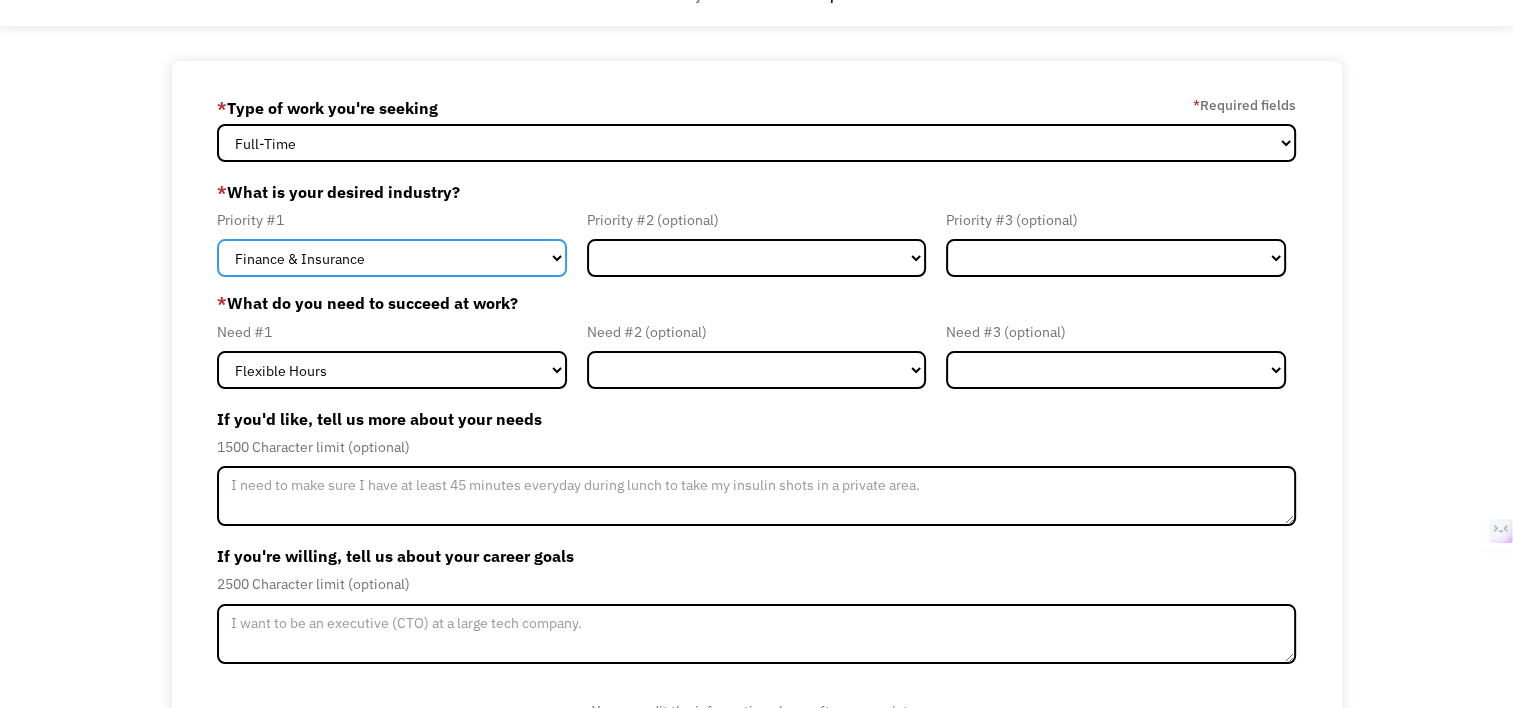 click on "Government Finance & Insurance Health & Social Care Tech & Engineering Creative & Design Administrative Education Other" at bounding box center (392, 258) 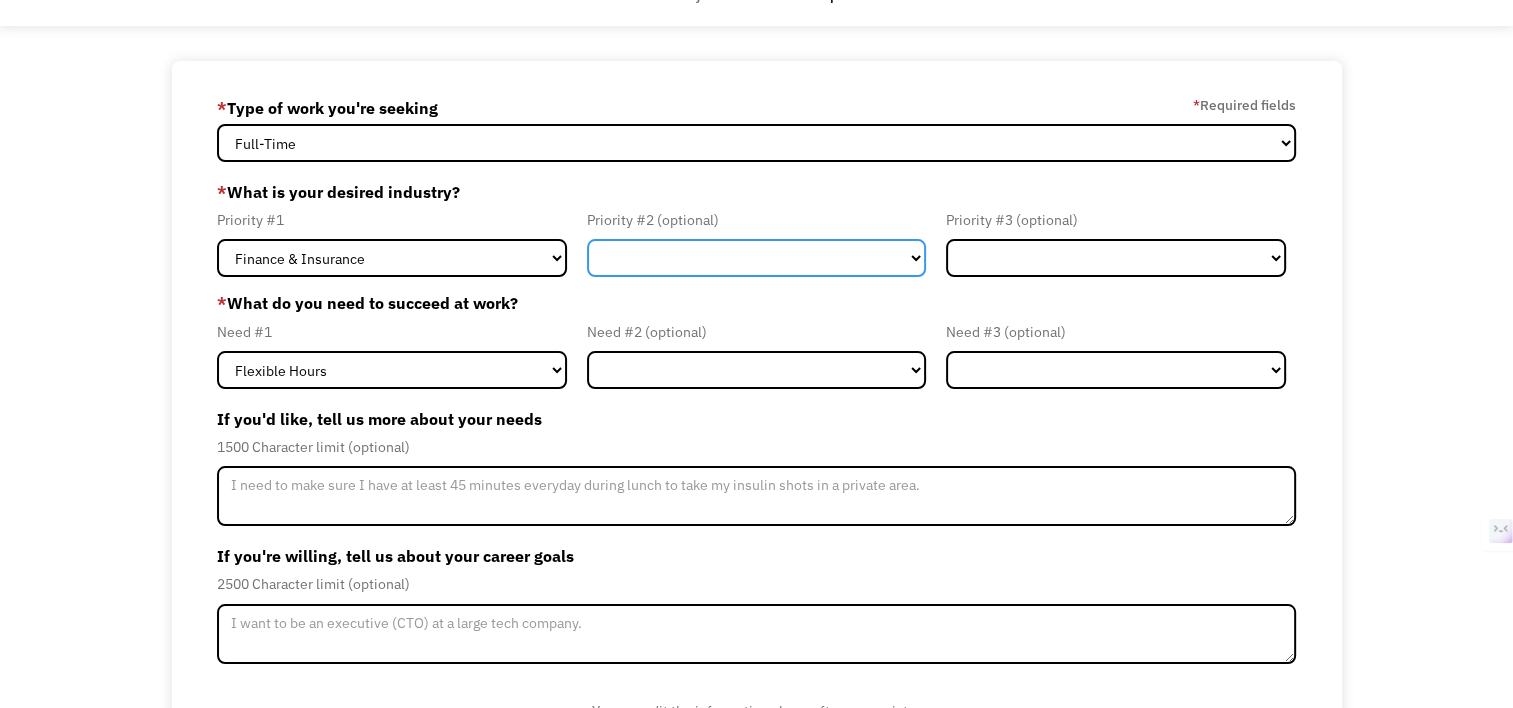 click on "Government Finance & Insurance Health & Social Care Tech & Engineering Creative & Design Administrative Education Other" at bounding box center [757, 258] 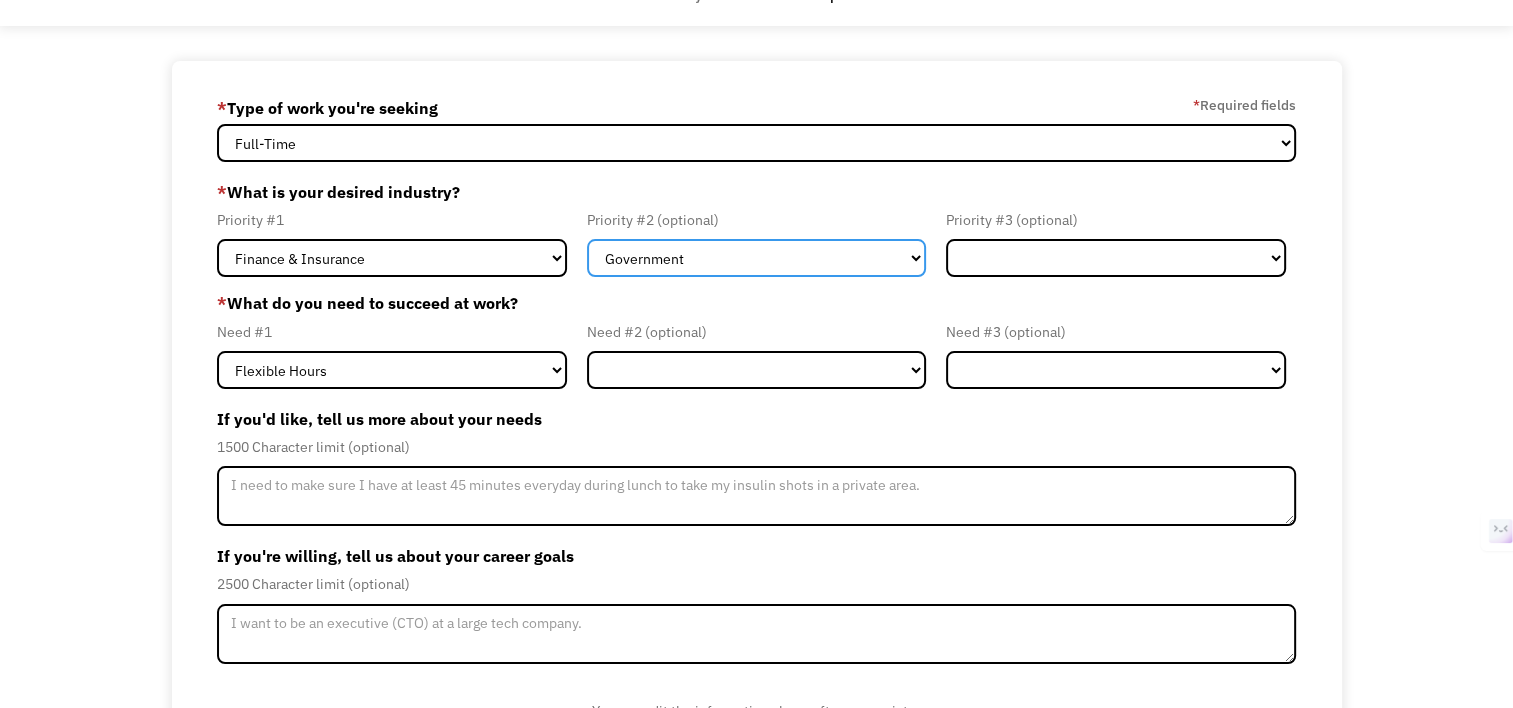 click on "Government Finance & Insurance Health & Social Care Tech & Engineering Creative & Design Administrative Education Other" at bounding box center (757, 258) 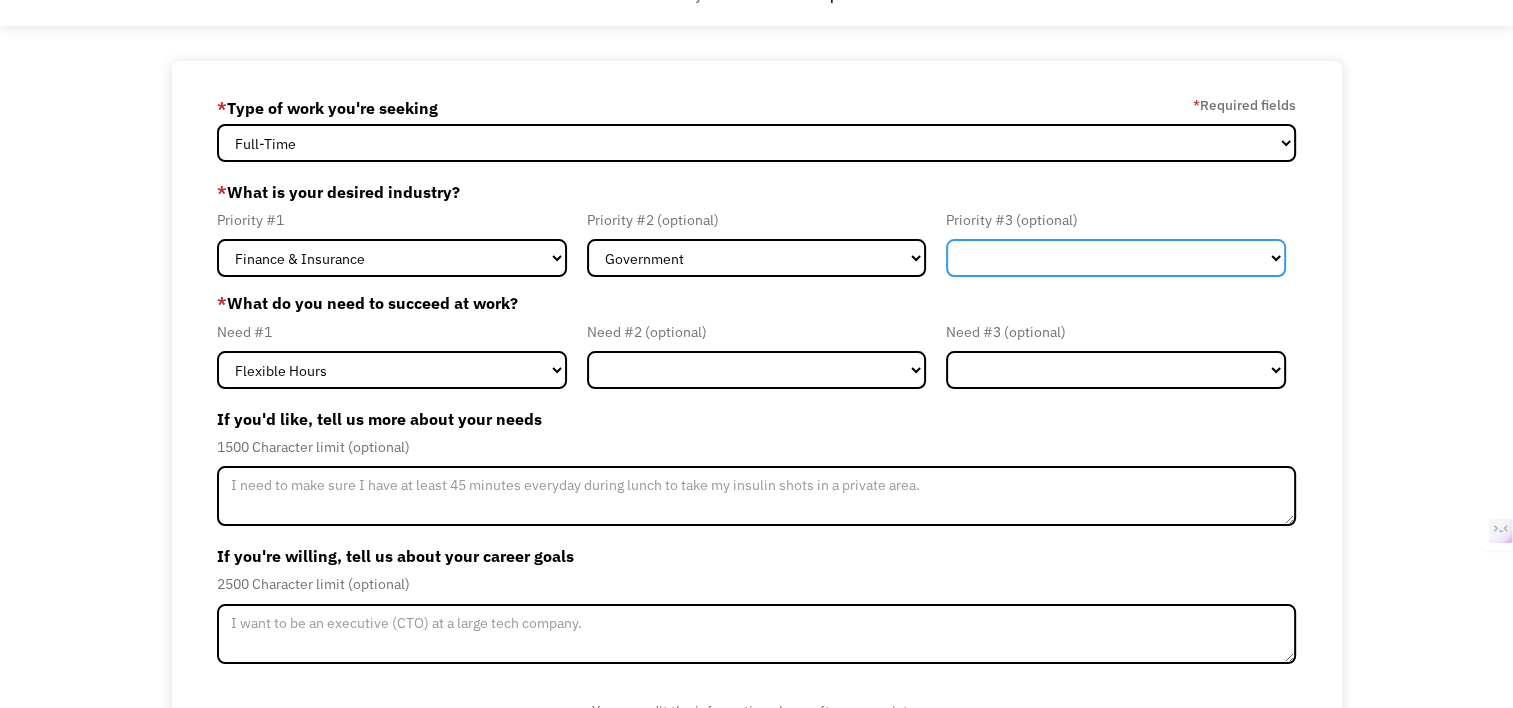 click on "Government Finance & Insurance Health & Social Care Tech & Engineering Creative & Design Administrative Education Other" at bounding box center [1116, 258] 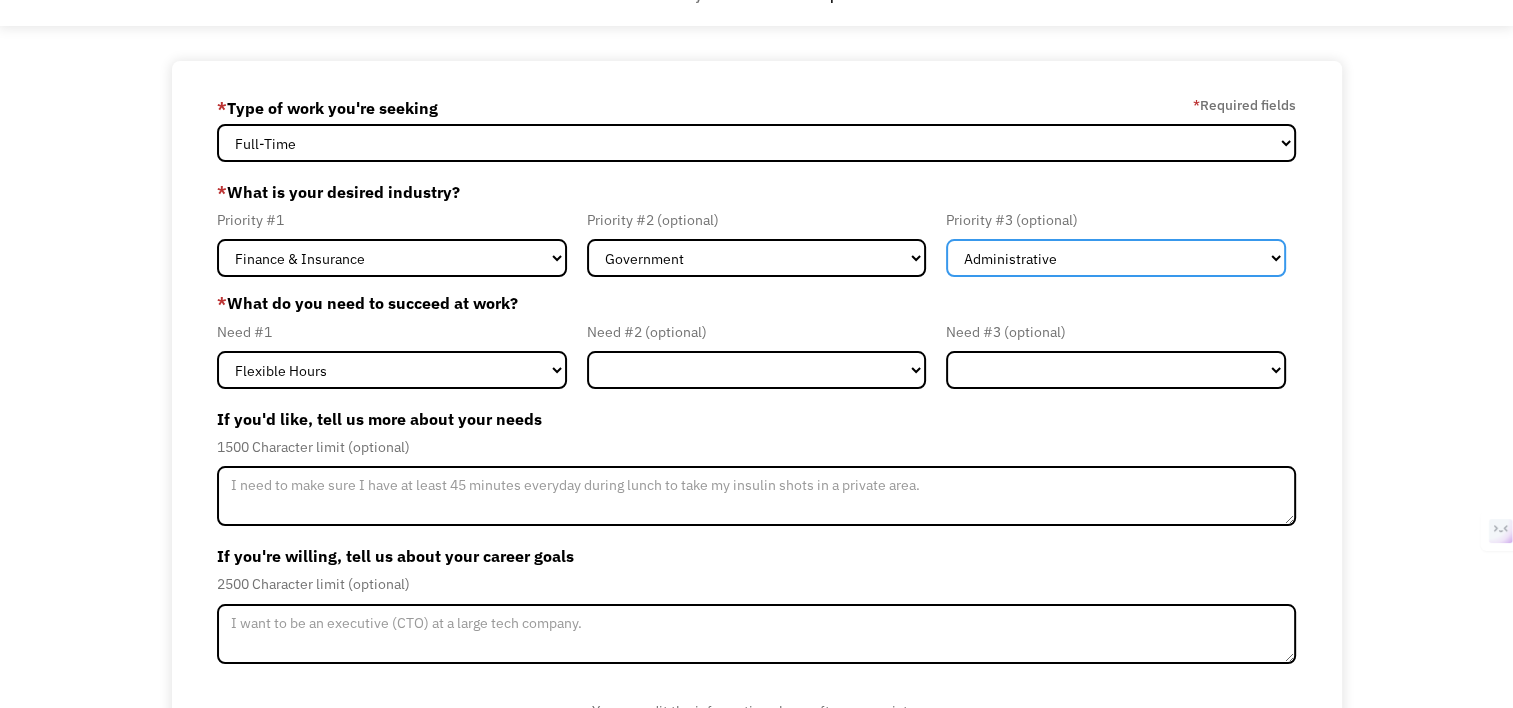 click on "Government Finance & Insurance Health & Social Care Tech & Engineering Creative & Design Administrative Education Other" at bounding box center (1116, 258) 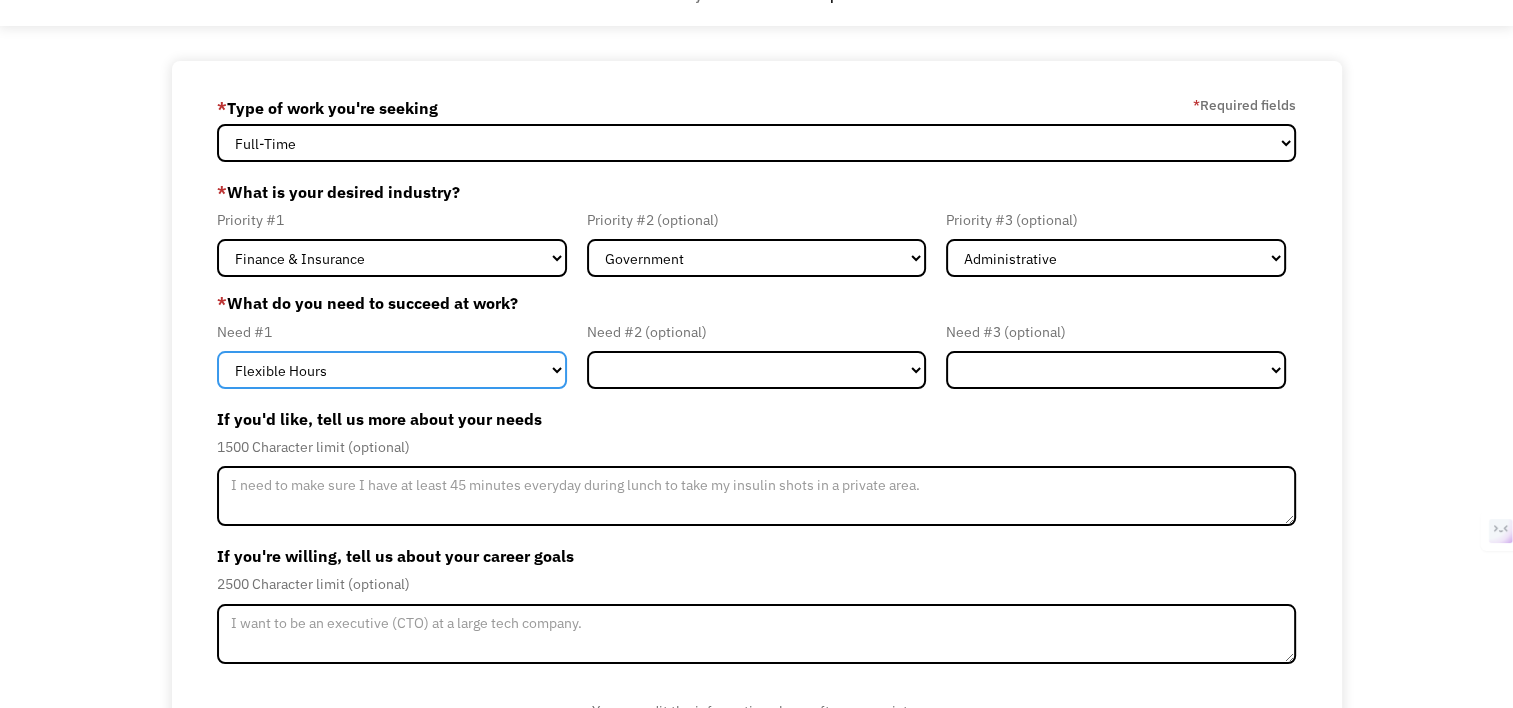 click on "Flexible Hours Remote Work Service Animal On-site Accommodations Visual Support Hearing Support Other" at bounding box center [392, 370] 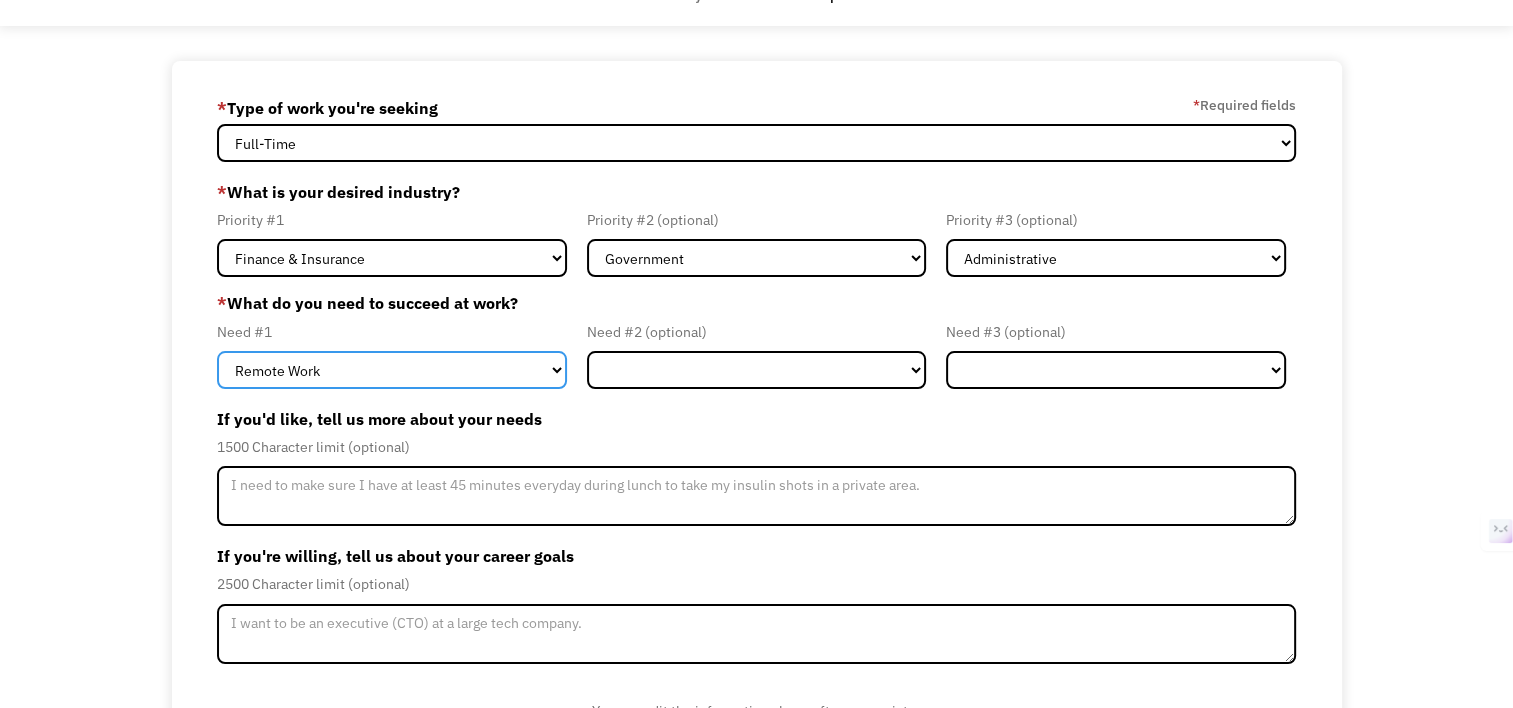 click on "Flexible Hours Remote Work Service Animal On-site Accommodations Visual Support Hearing Support Other" at bounding box center [392, 370] 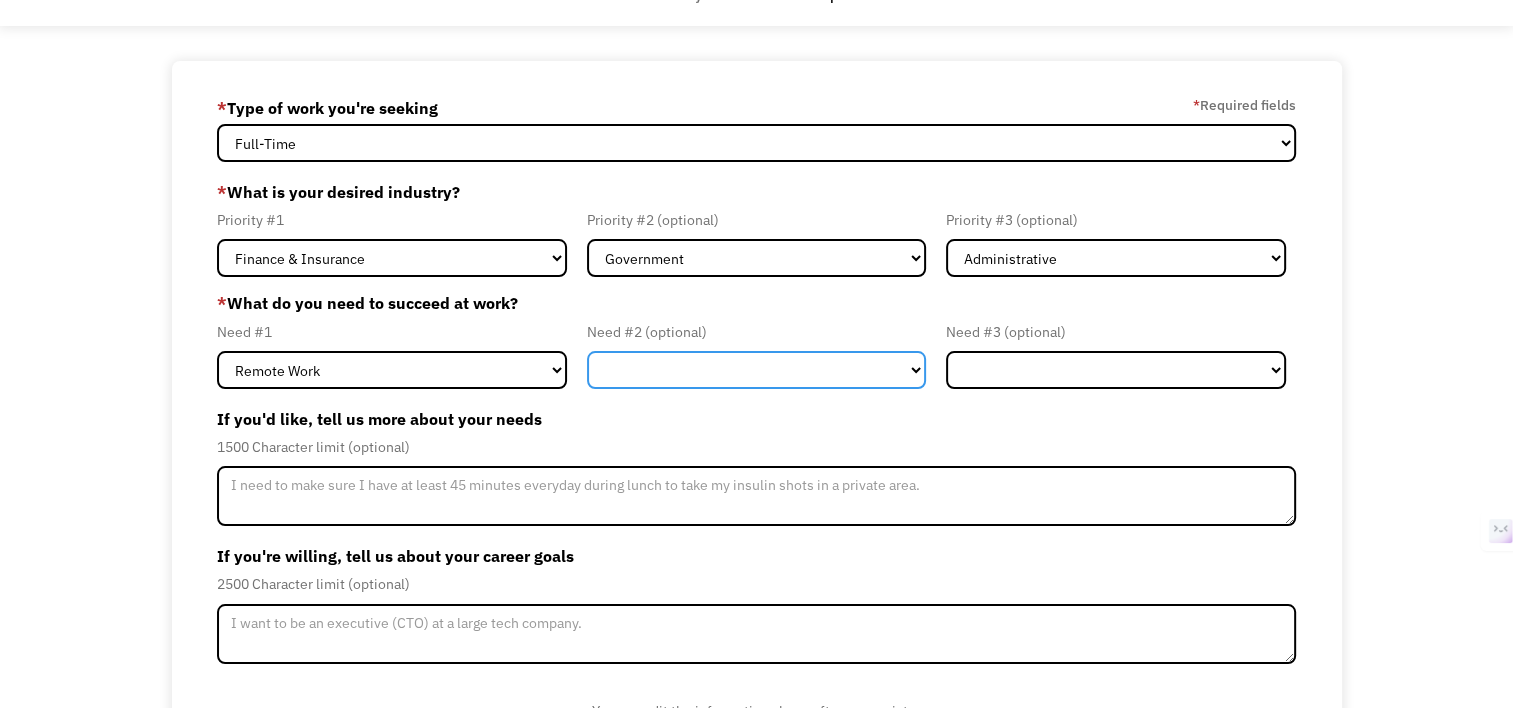 click on "Flexible Hours Remote Work Service Animal On-site Accommodations Visual Support Hearing Support Other" at bounding box center [757, 370] 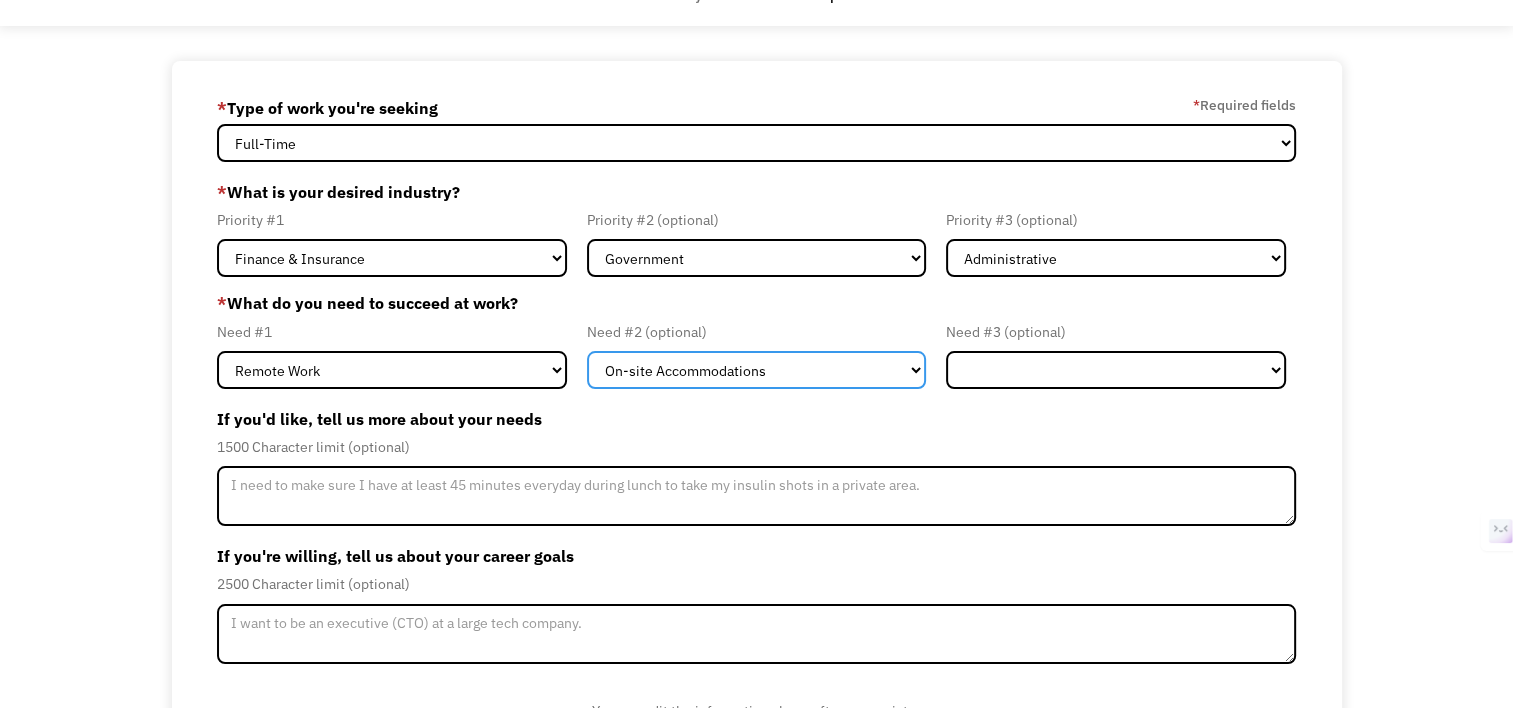click on "Flexible Hours Remote Work Service Animal On-site Accommodations Visual Support Hearing Support Other" at bounding box center [757, 370] 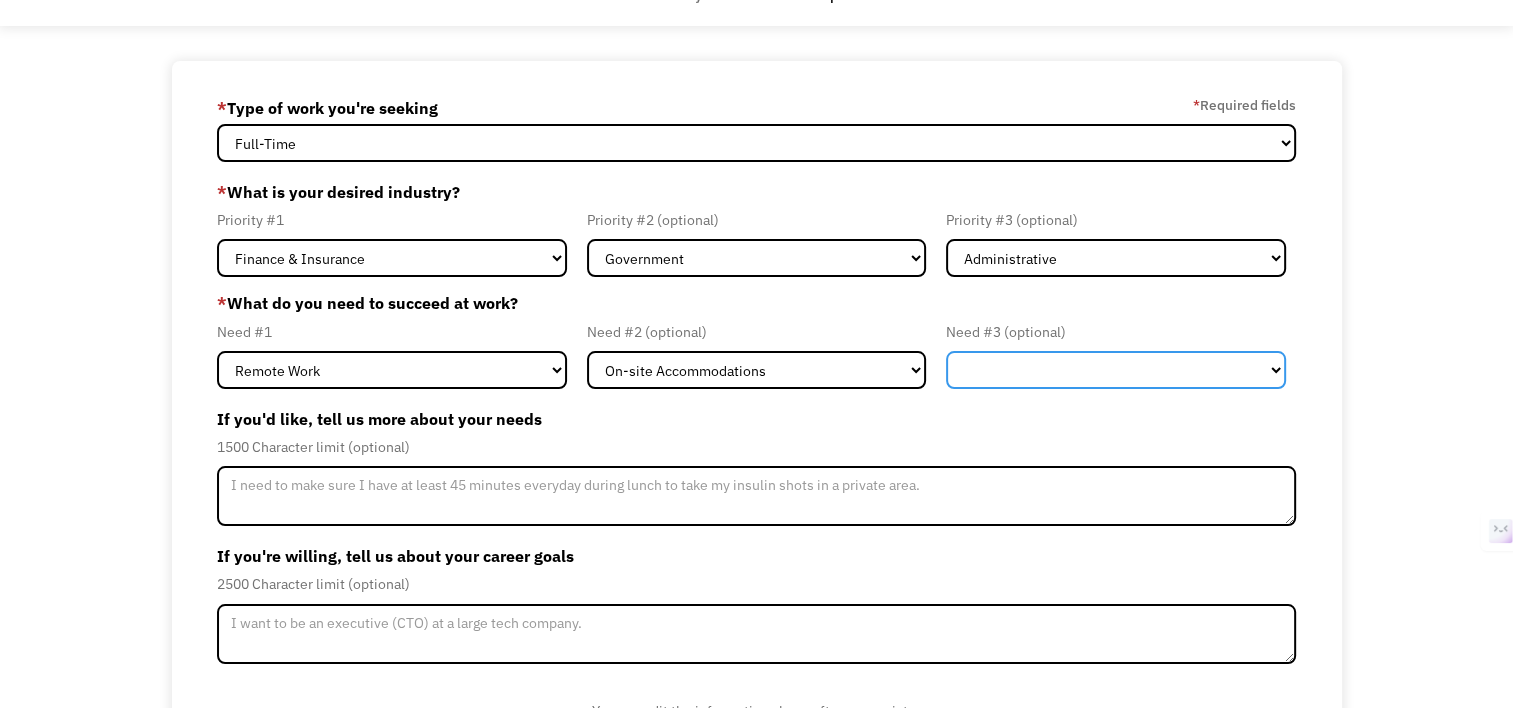 click on "Flexible Hours Remote Work Service Animal On-site Accommodations Visual Support Hearing Support Other" at bounding box center [1116, 370] 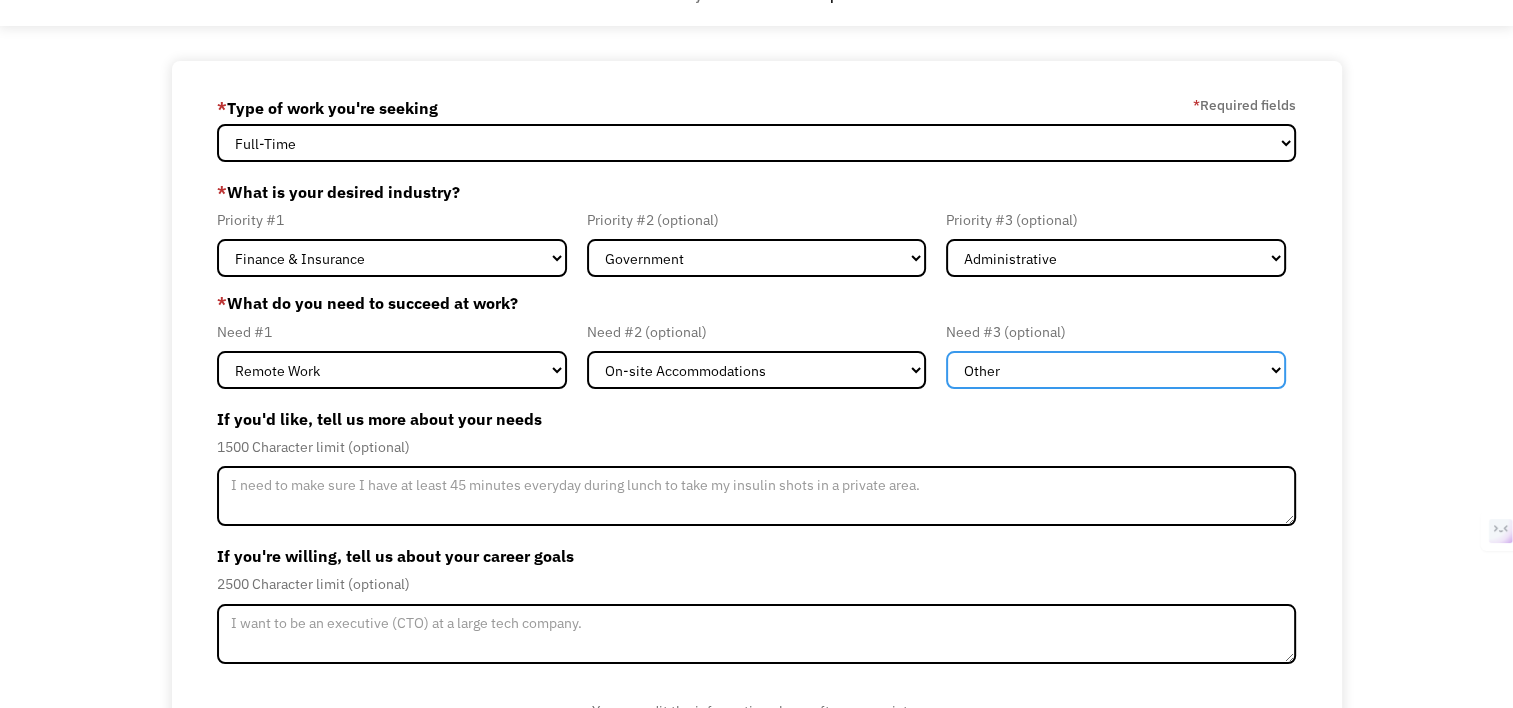 click on "Flexible Hours Remote Work Service Animal On-site Accommodations Visual Support Hearing Support Other" at bounding box center (1116, 370) 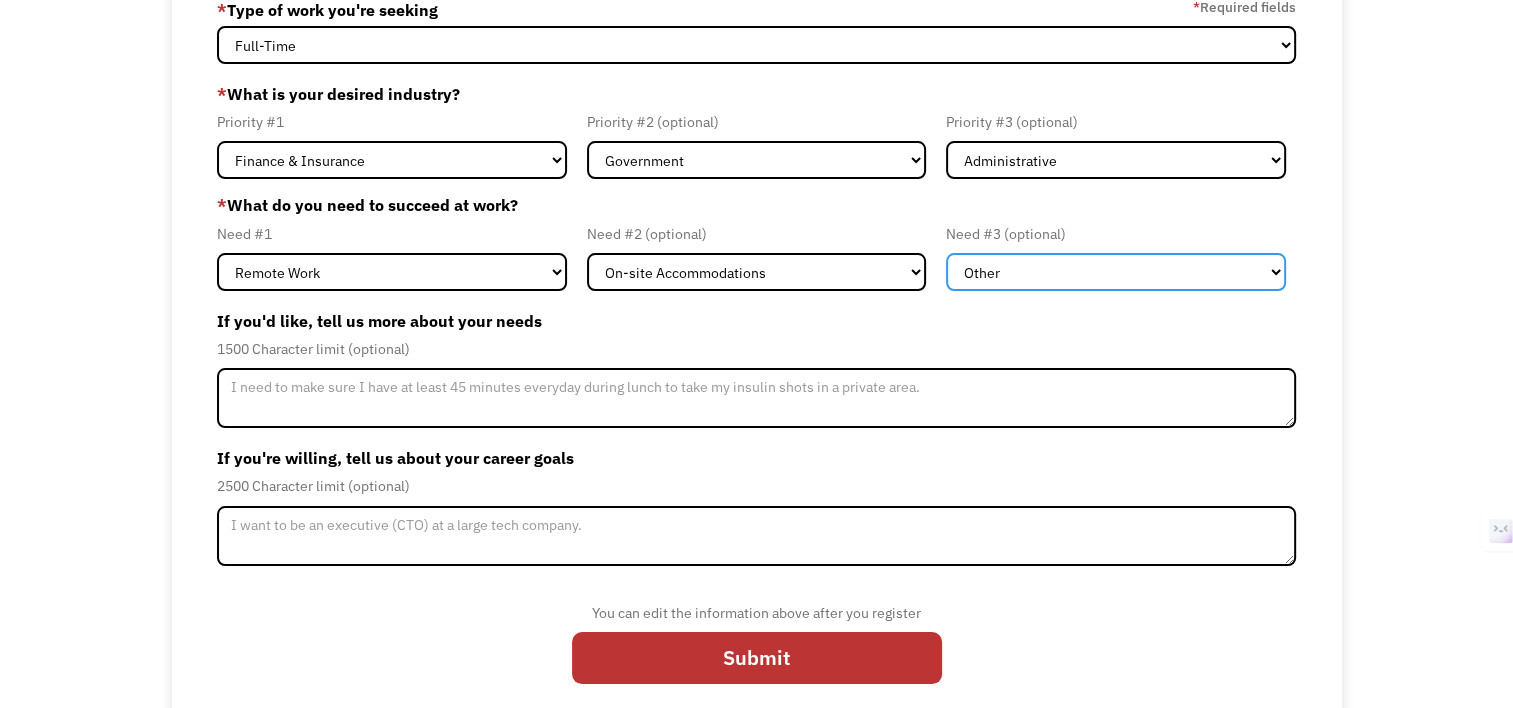 scroll, scrollTop: 166, scrollLeft: 0, axis: vertical 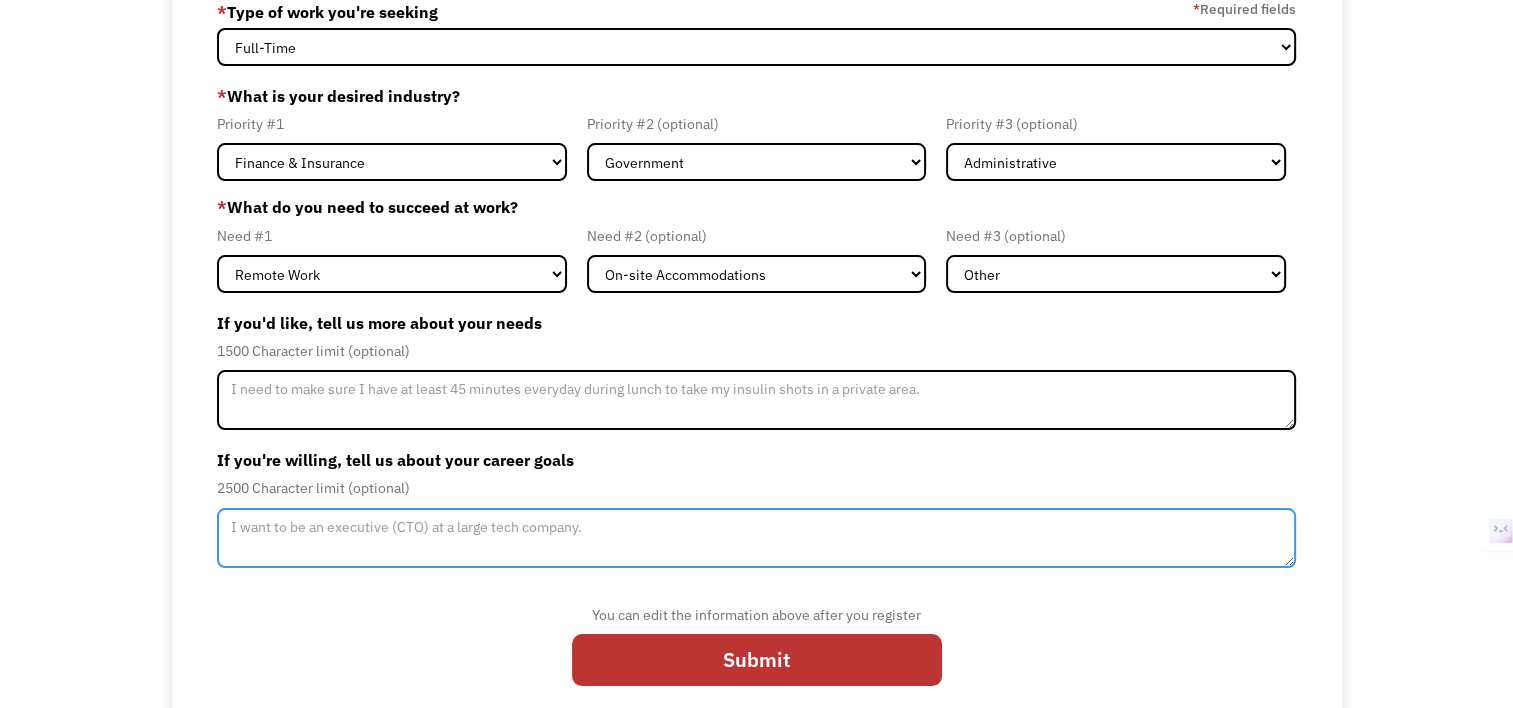 click at bounding box center (756, 538) 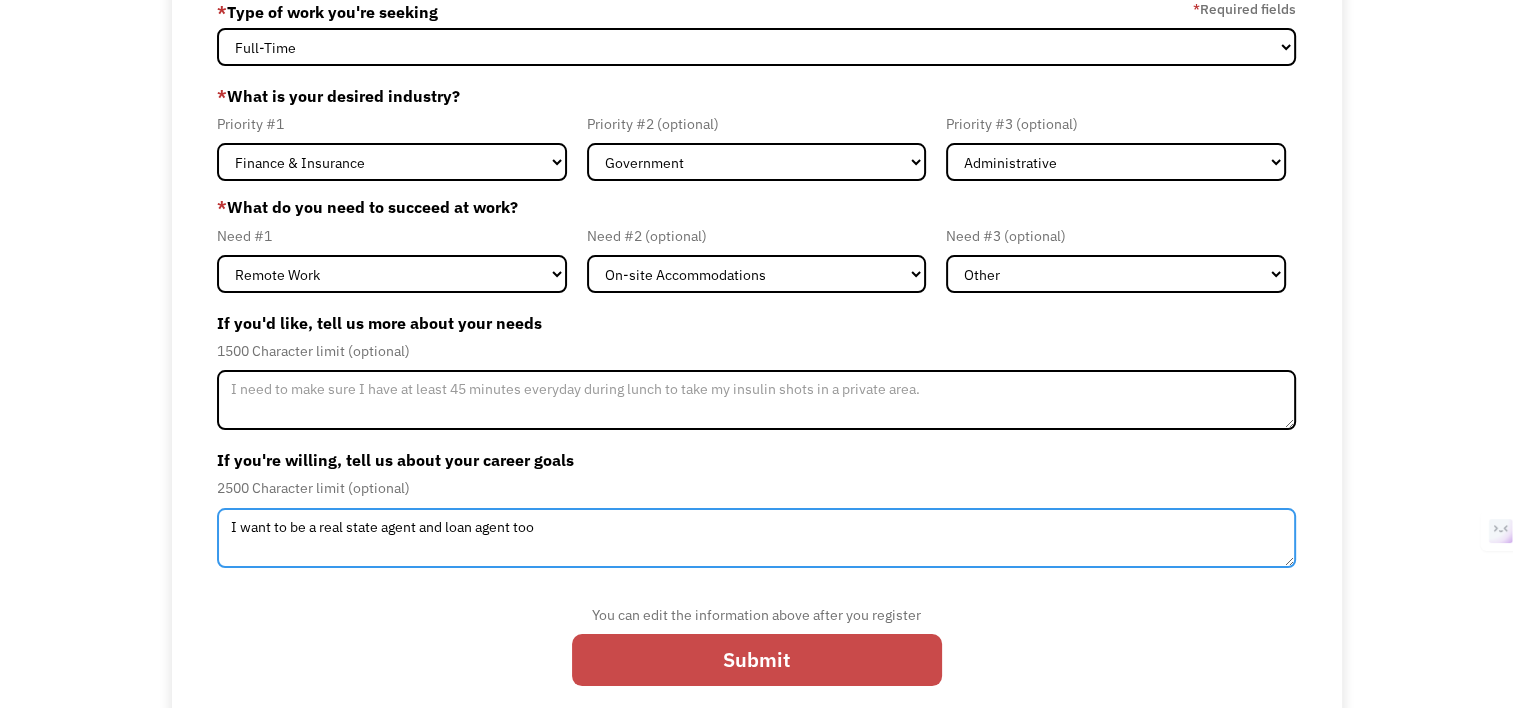 type on "I want to be a real state agent and loan agent too" 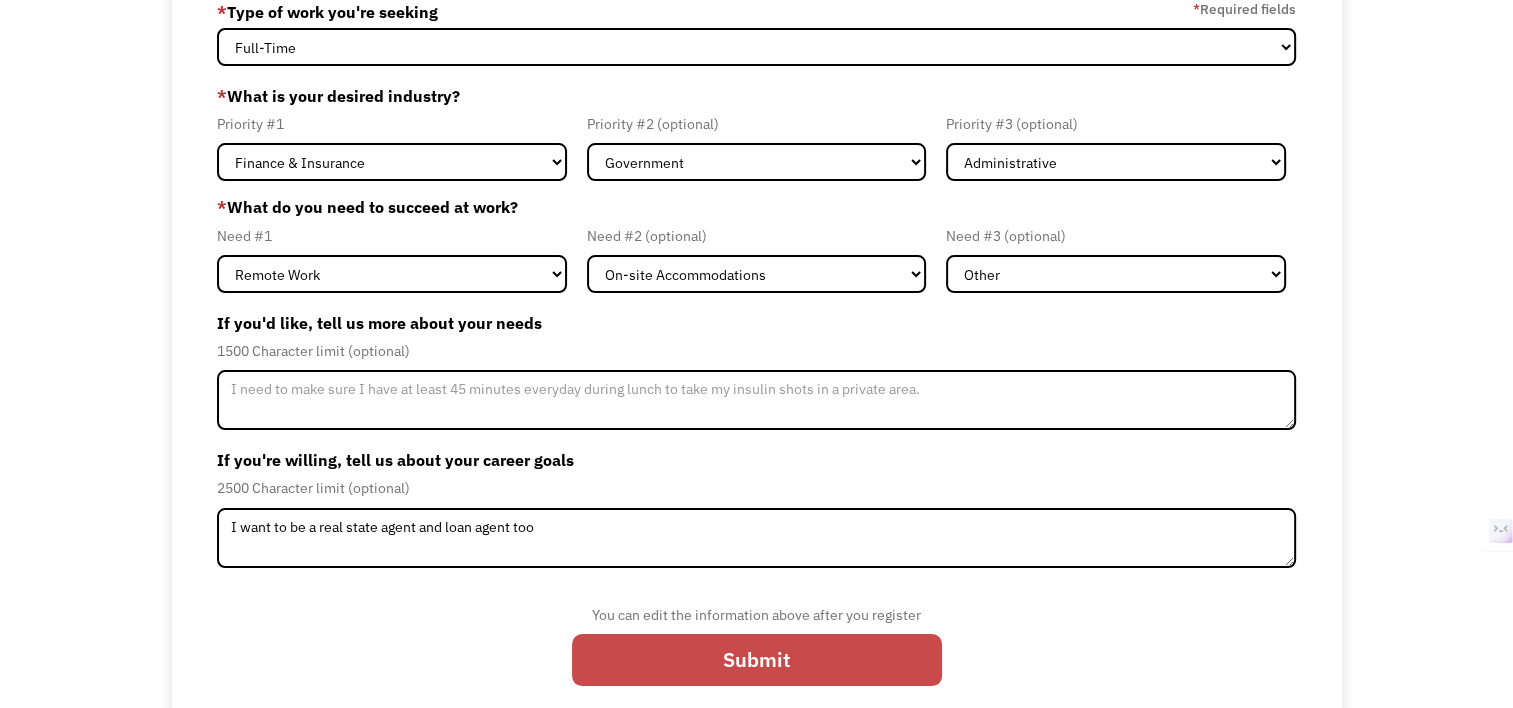 click on "Submit" at bounding box center [757, 660] 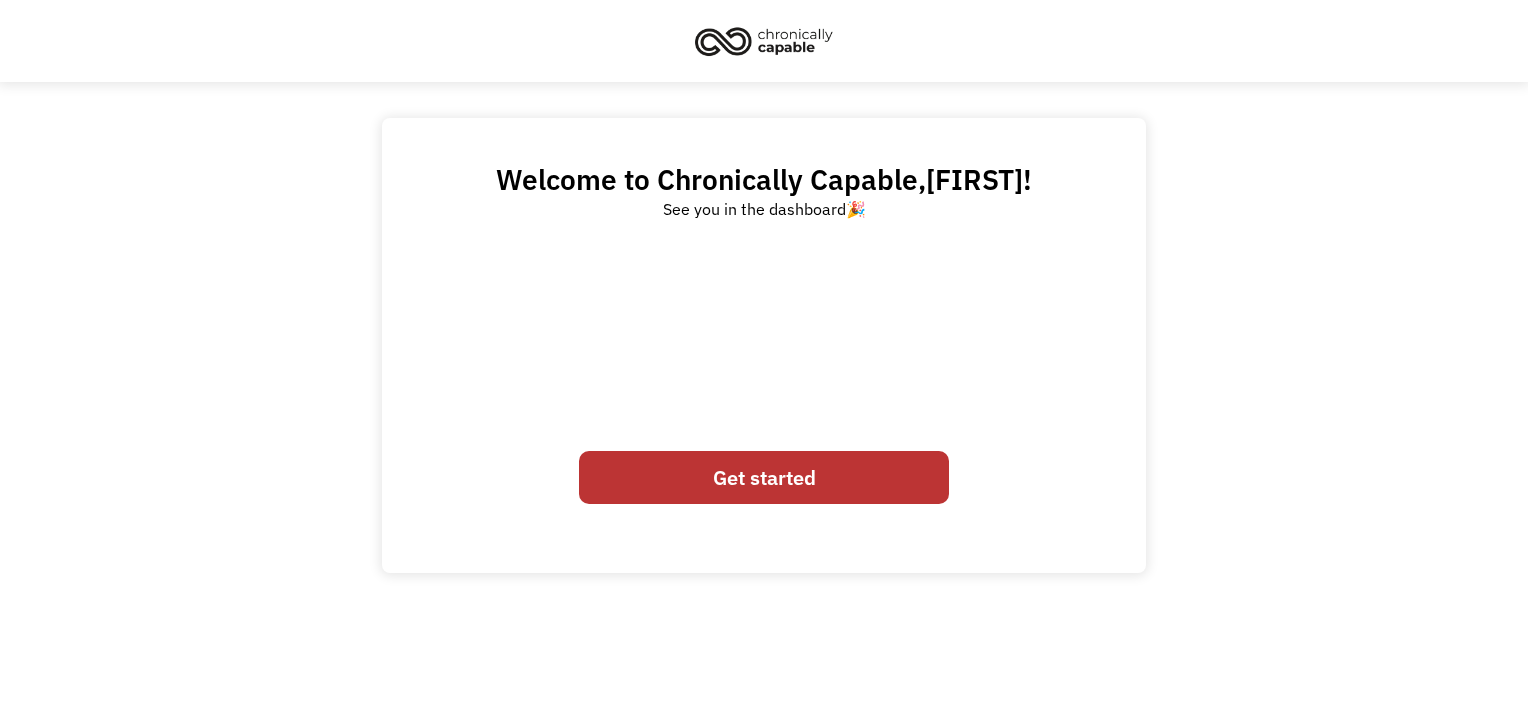 scroll, scrollTop: 0, scrollLeft: 0, axis: both 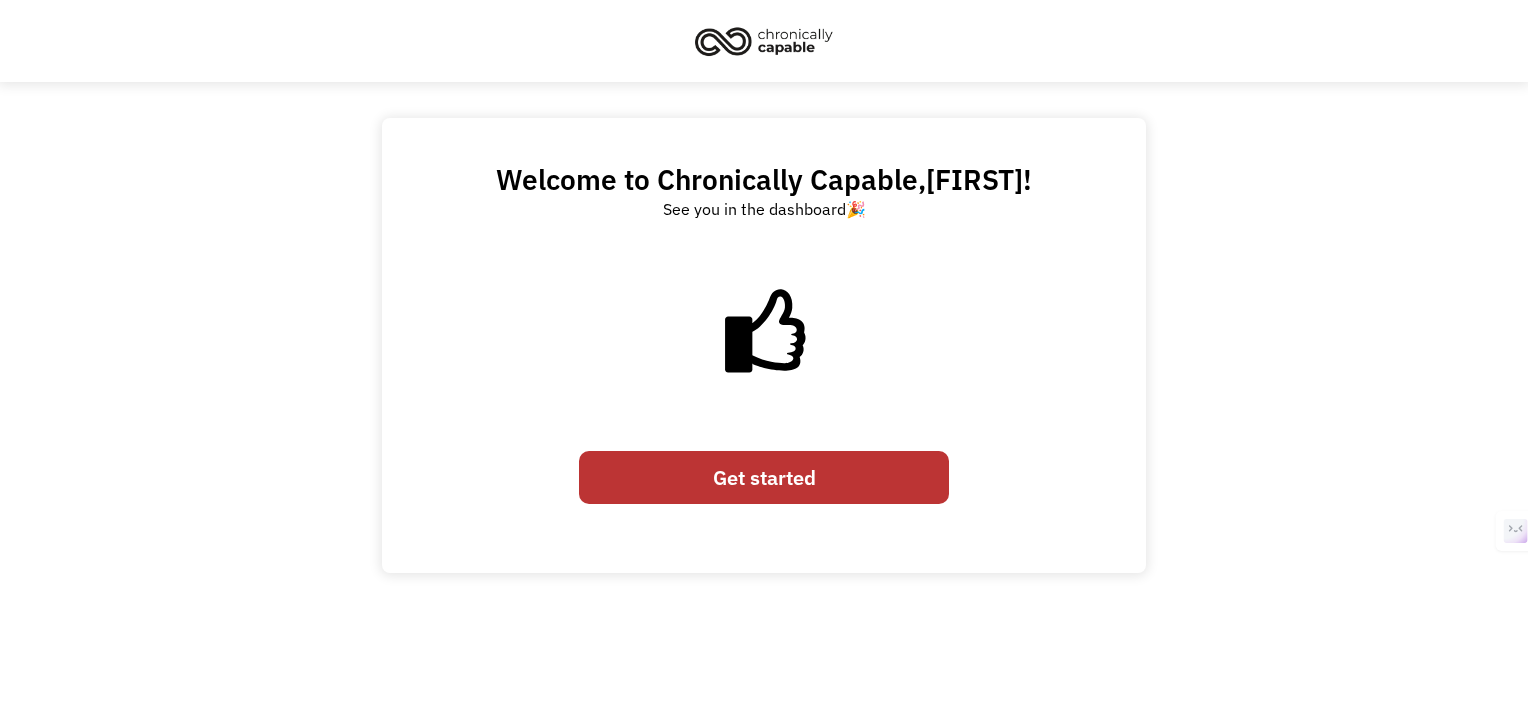click on "Get started" at bounding box center [764, 477] 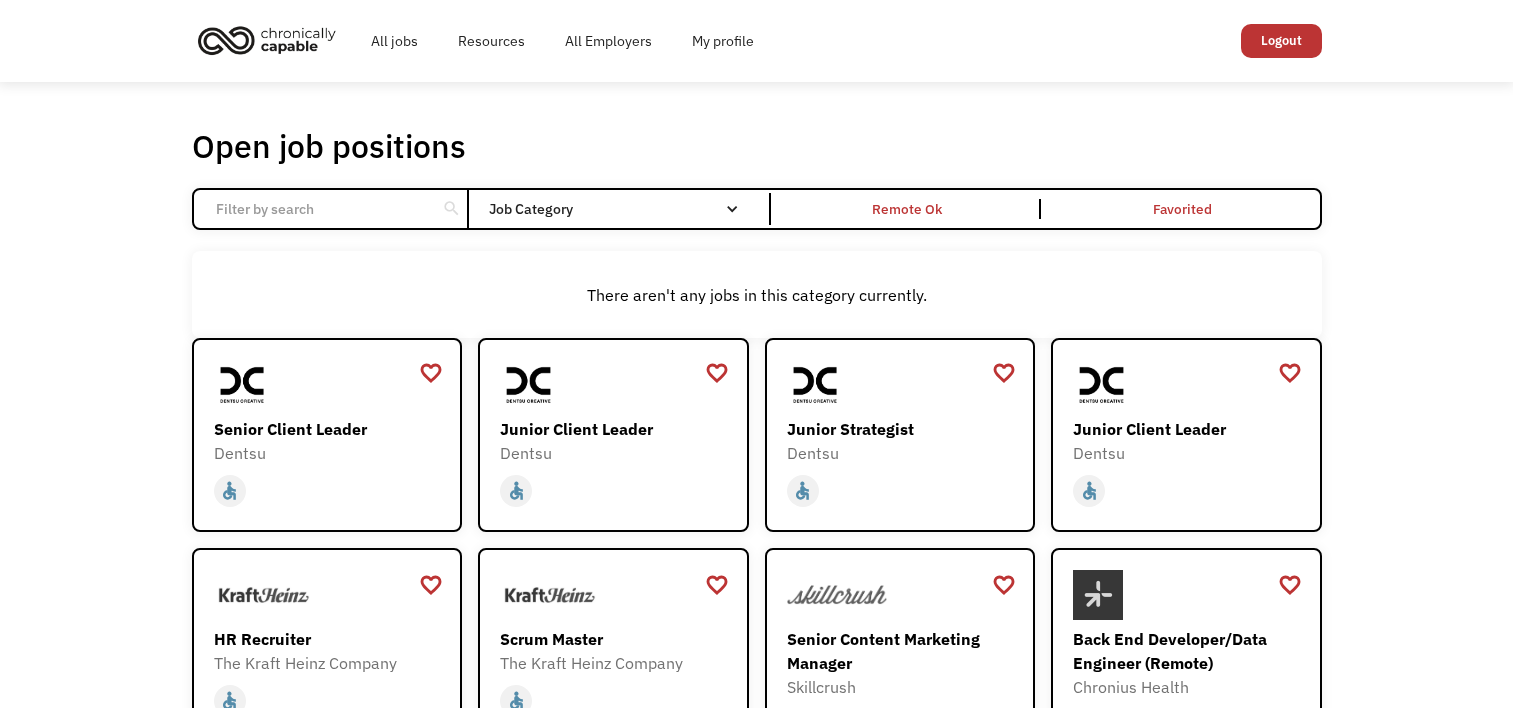 scroll, scrollTop: 0, scrollLeft: 0, axis: both 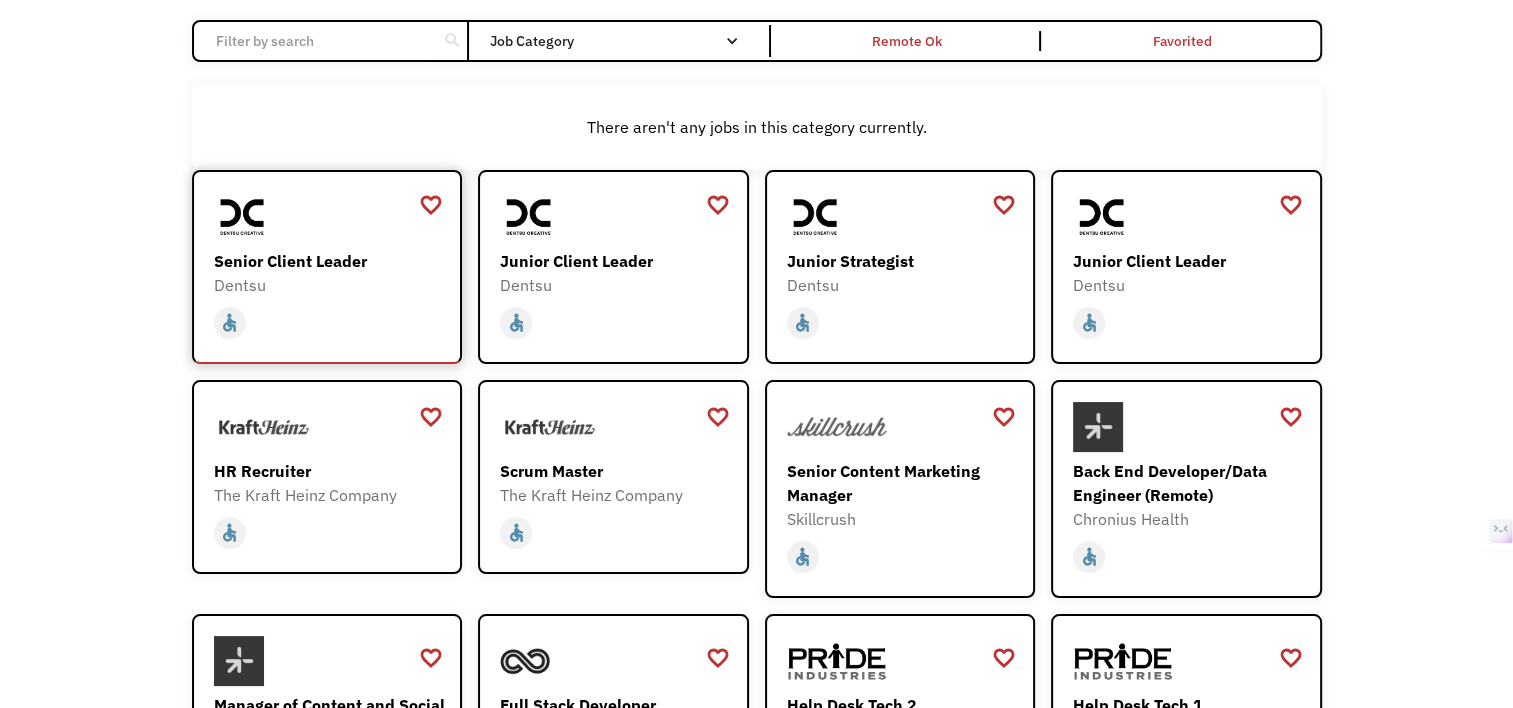 click on "Senior Client Leader" at bounding box center (330, 261) 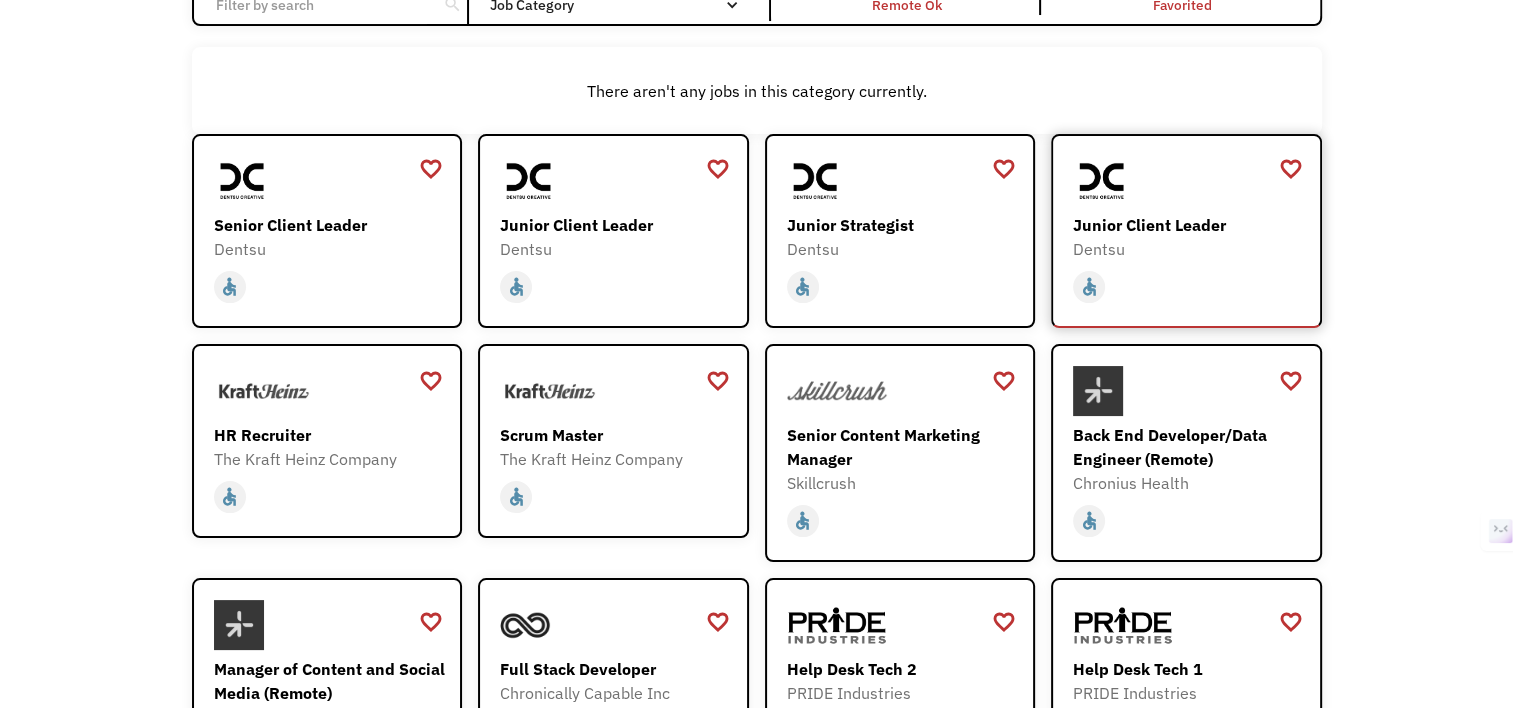 scroll, scrollTop: 218, scrollLeft: 0, axis: vertical 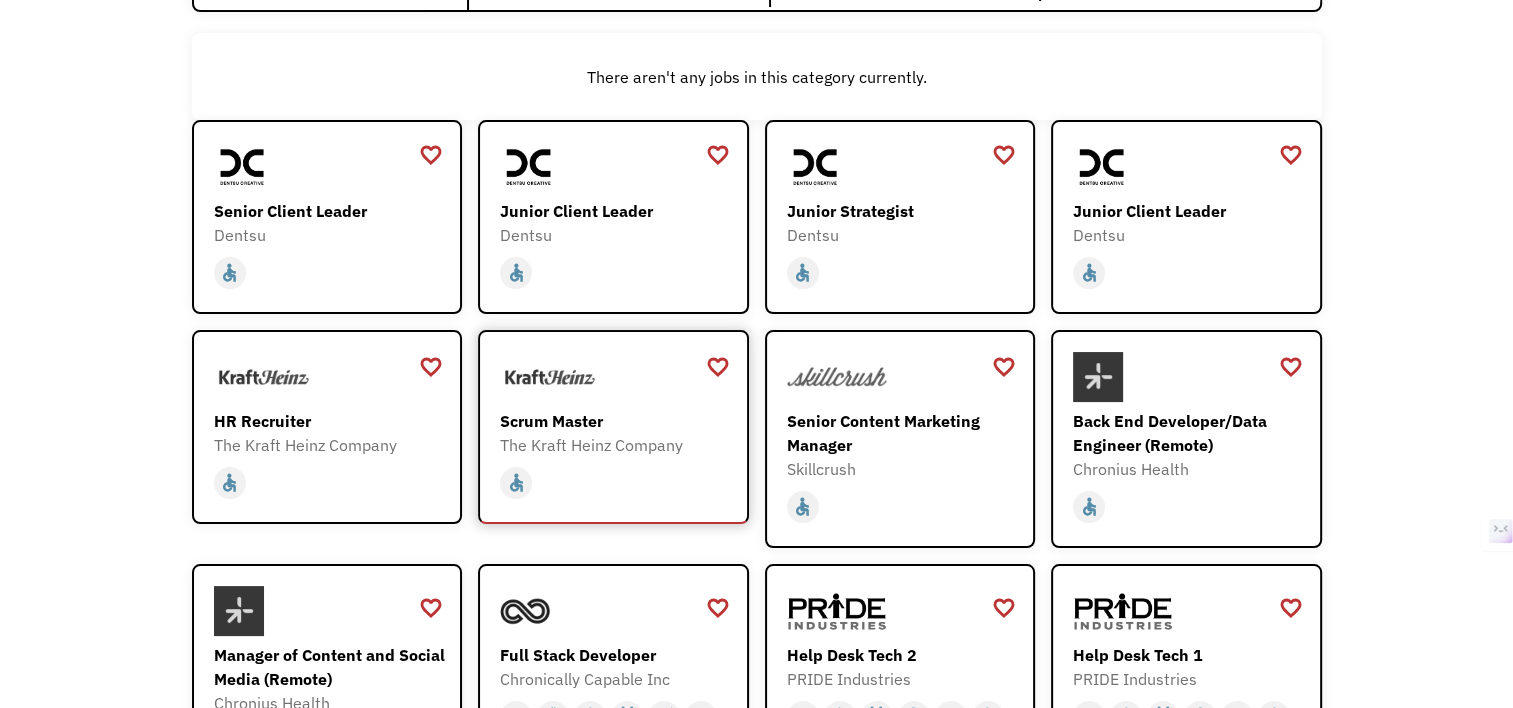 click on "The Kraft Heinz Company" at bounding box center (616, 445) 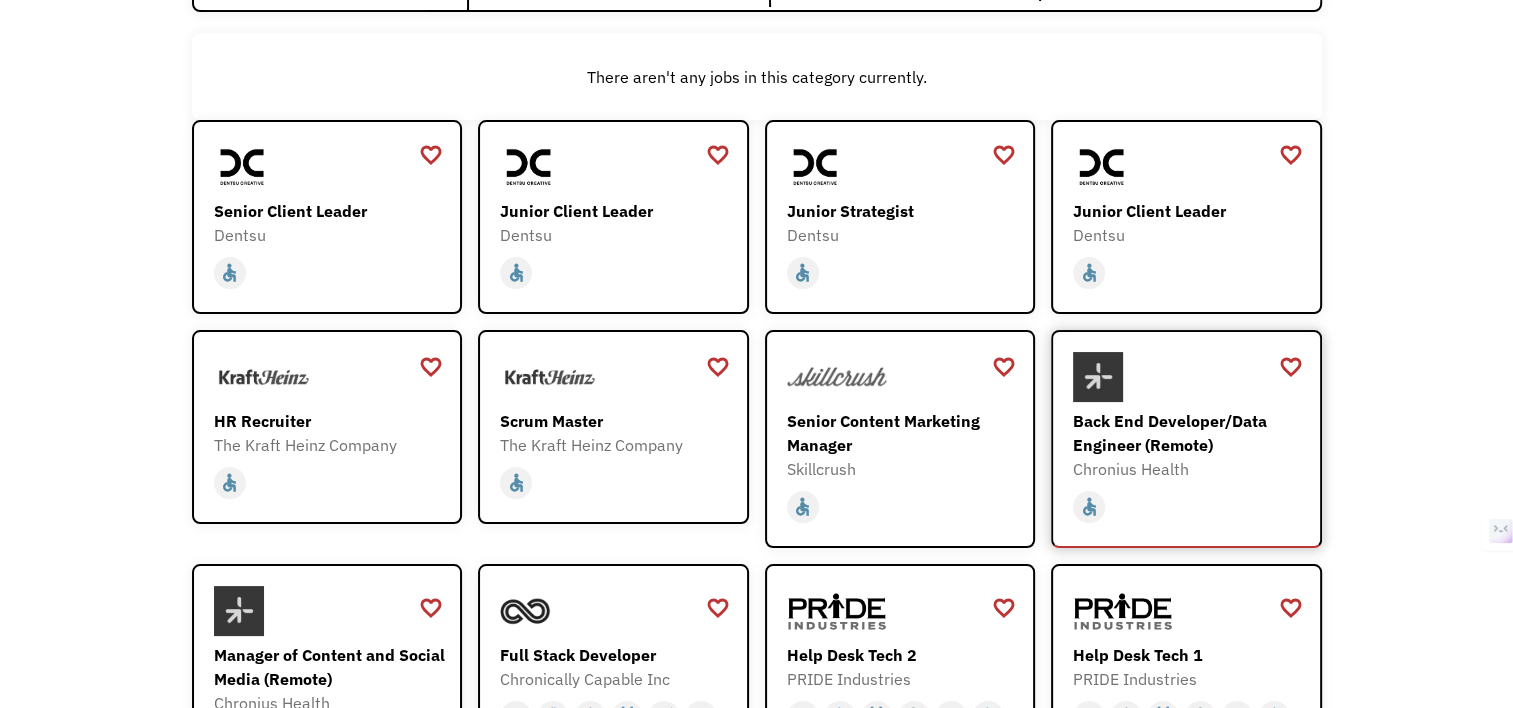 scroll, scrollTop: 344, scrollLeft: 0, axis: vertical 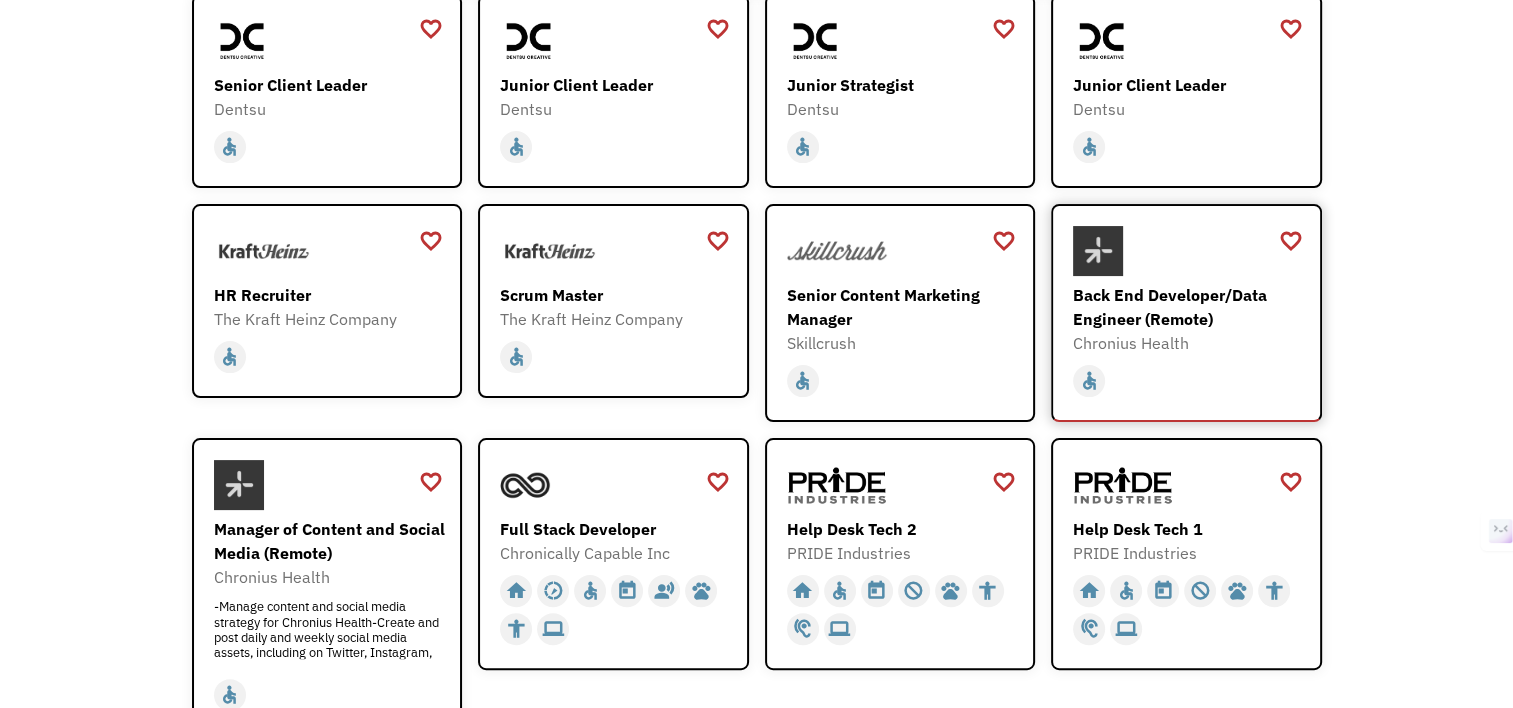 click on "Back End Developer/Data Engineer (Remote)" at bounding box center [1189, 307] 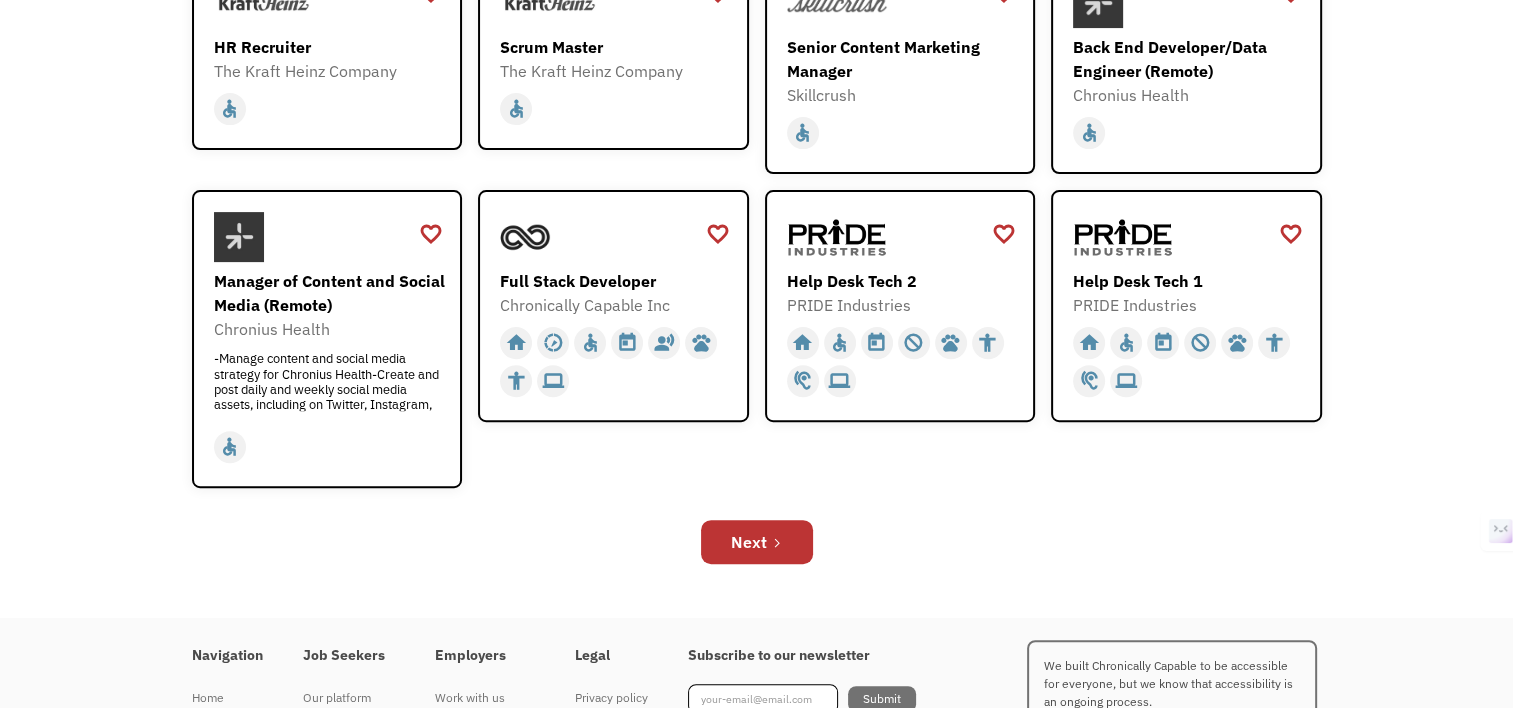 scroll, scrollTop: 591, scrollLeft: 0, axis: vertical 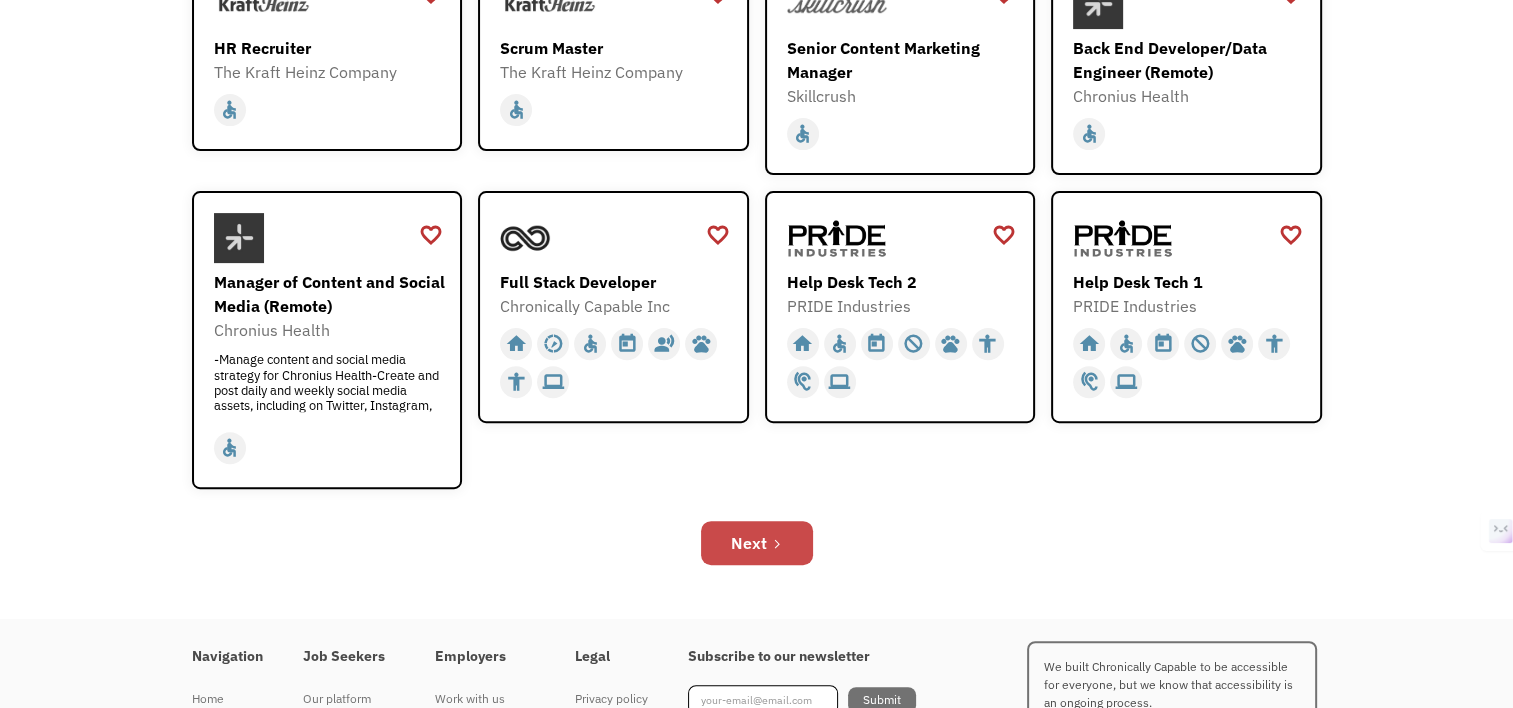 click on "Next" at bounding box center (749, 543) 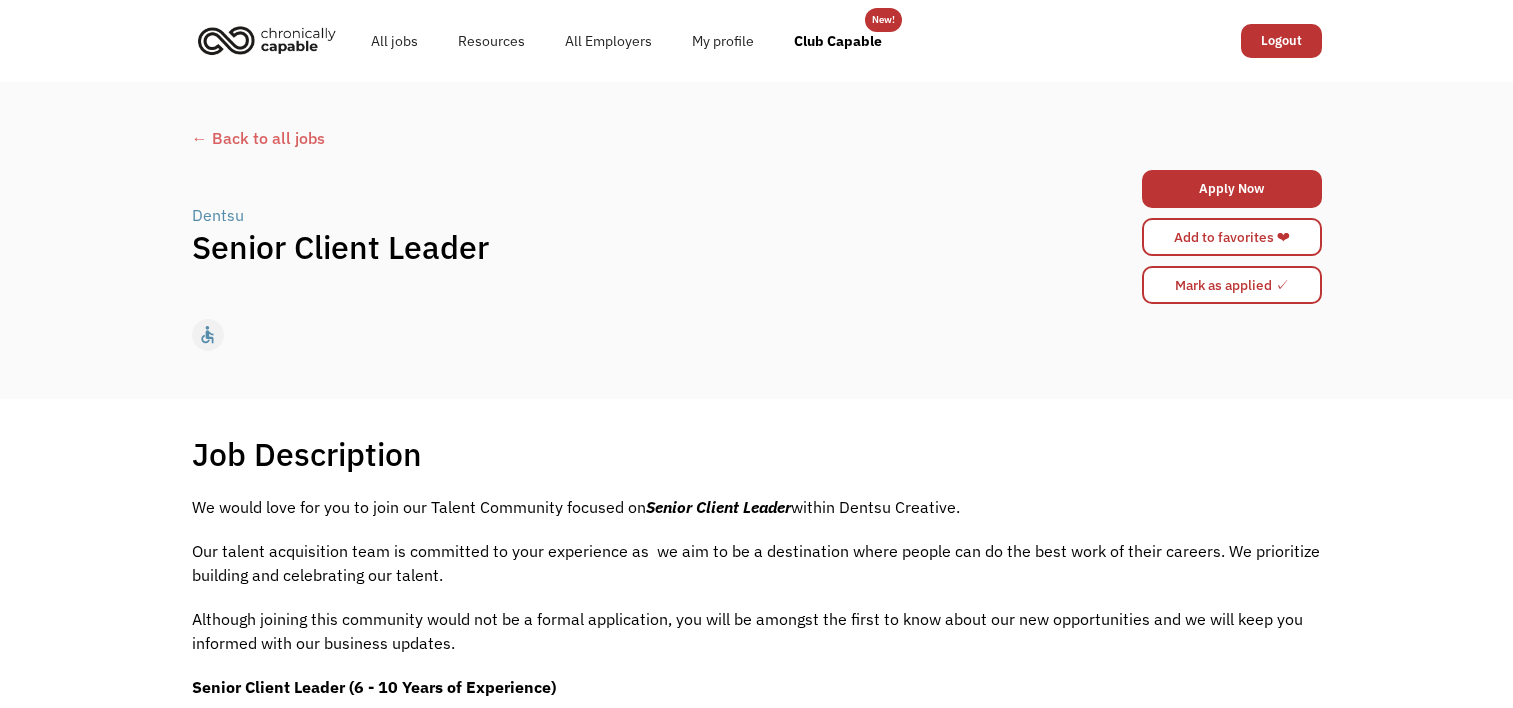 scroll, scrollTop: 0, scrollLeft: 0, axis: both 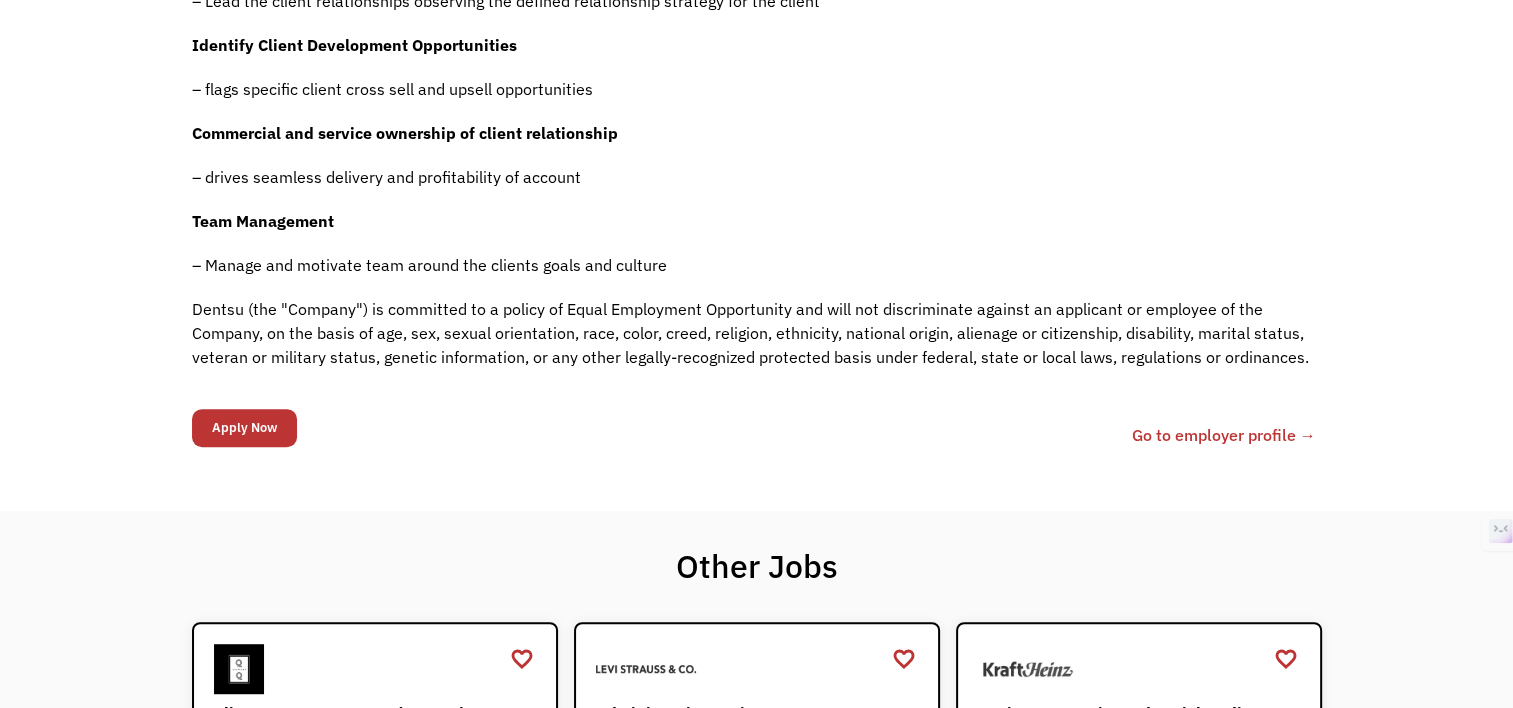 click on "Go to employer profile →" at bounding box center (1224, 435) 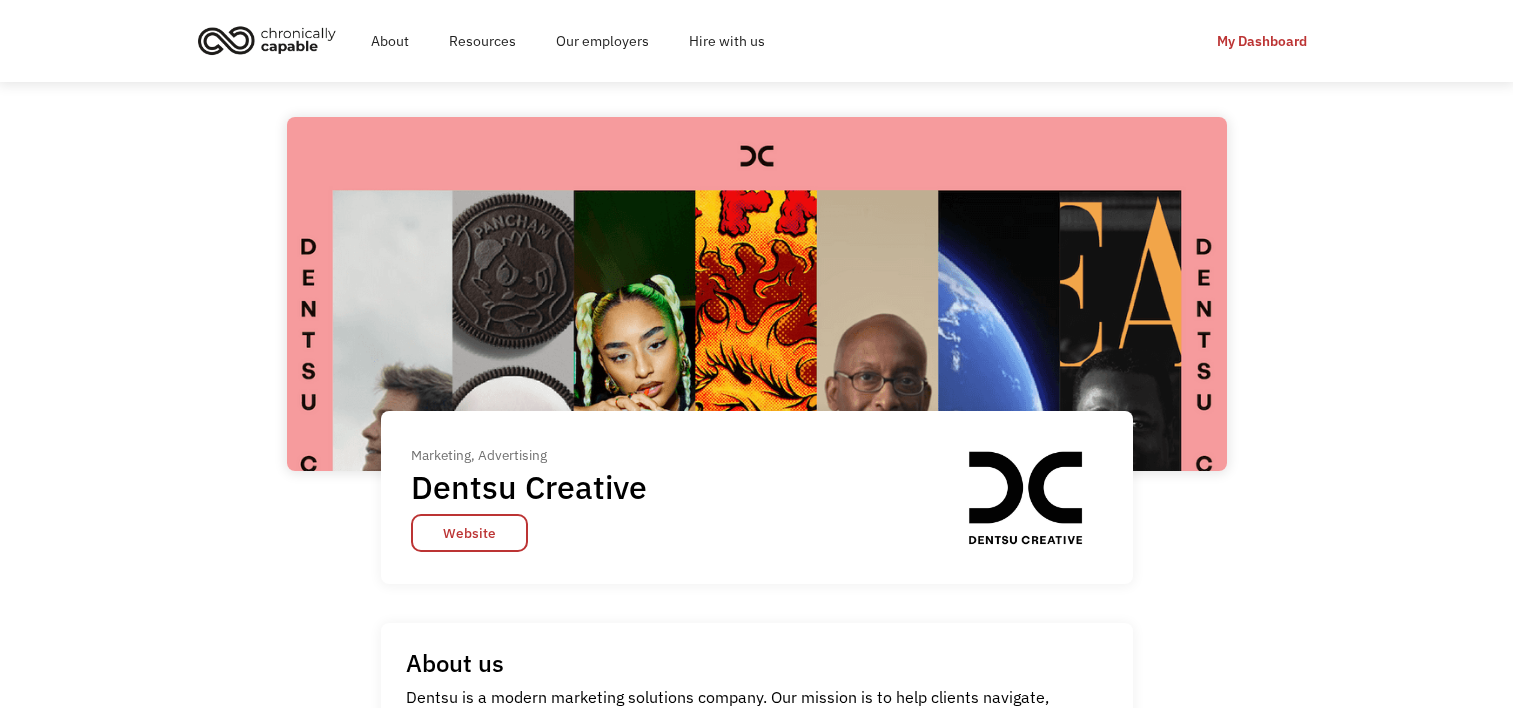 scroll, scrollTop: 0, scrollLeft: 0, axis: both 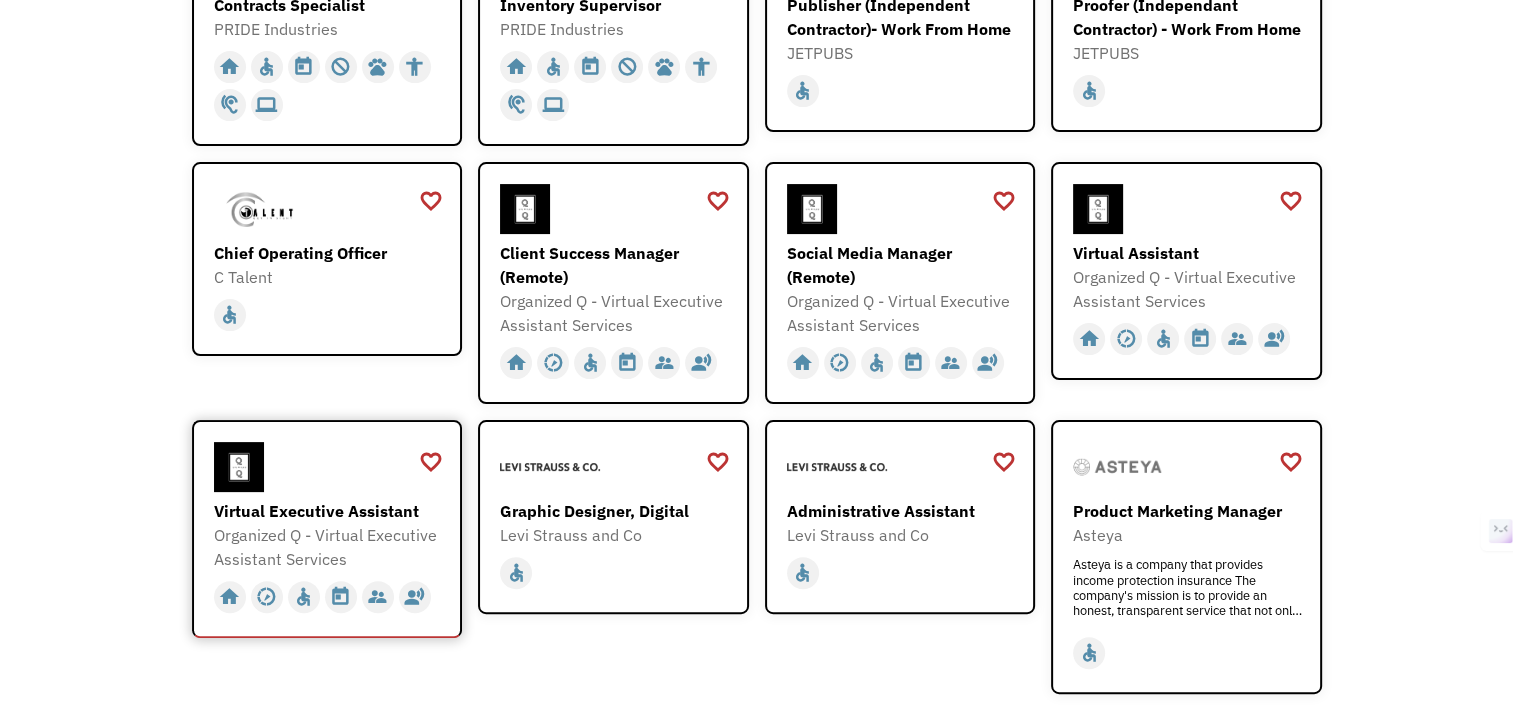 click on "Organized Q - Virtual Executive Assistant Services" at bounding box center [330, 547] 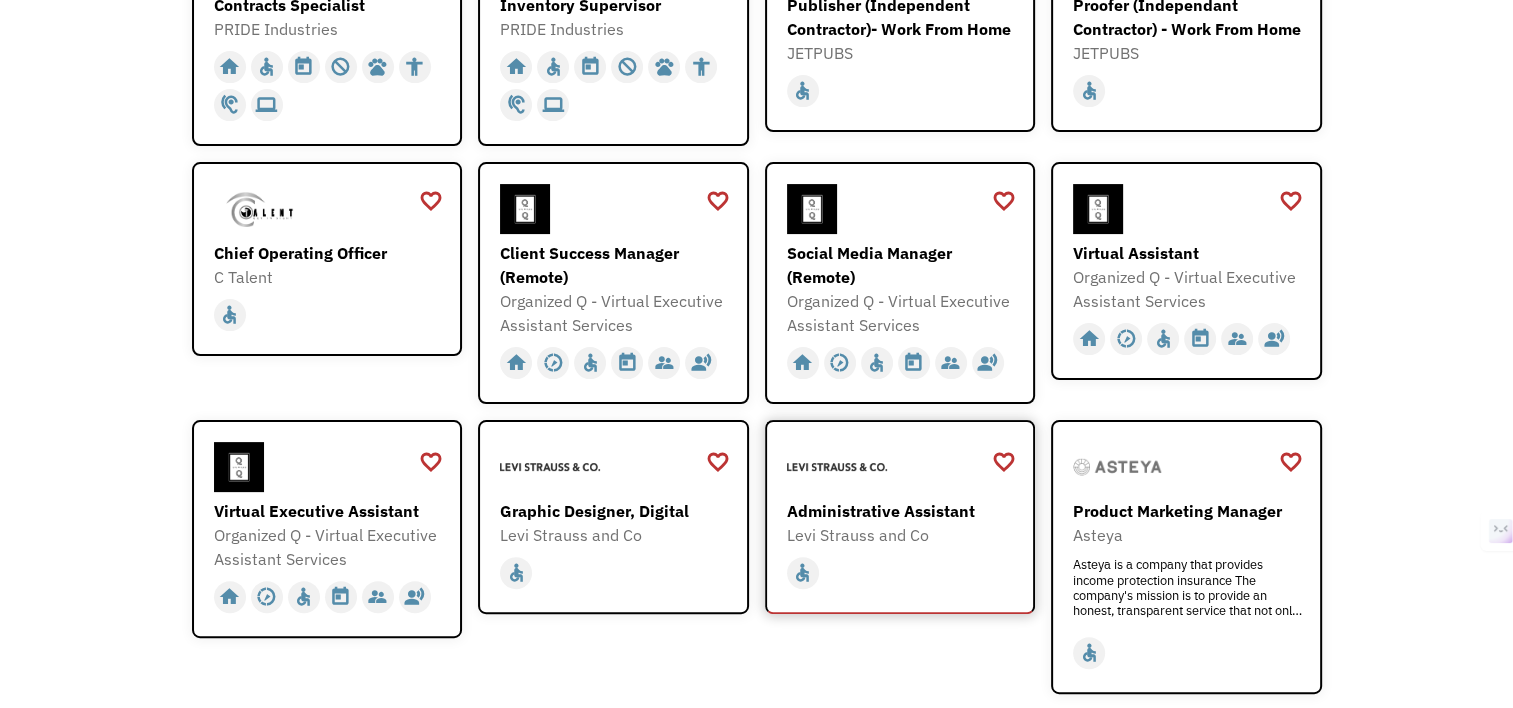 click on "Levi Strauss and Co" at bounding box center [903, 535] 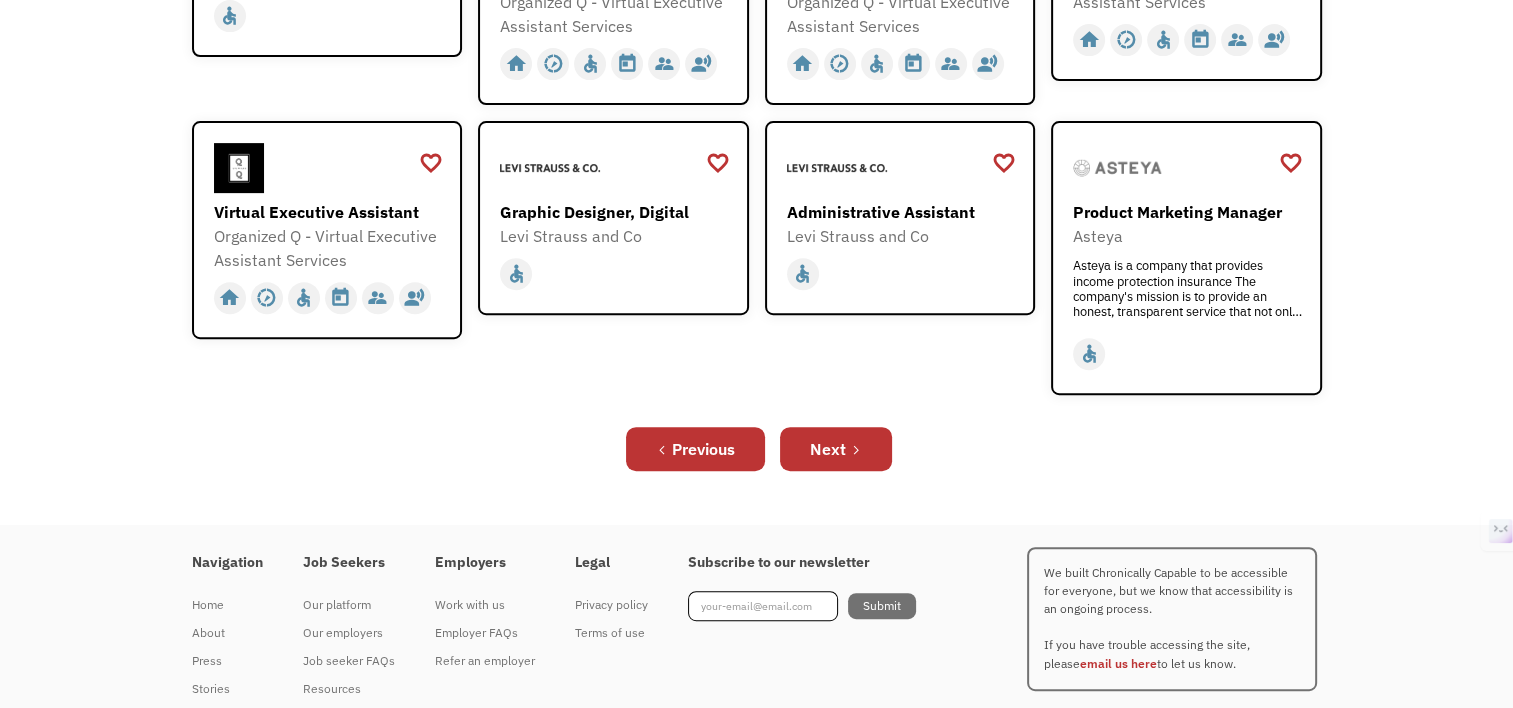 scroll, scrollTop: 724, scrollLeft: 0, axis: vertical 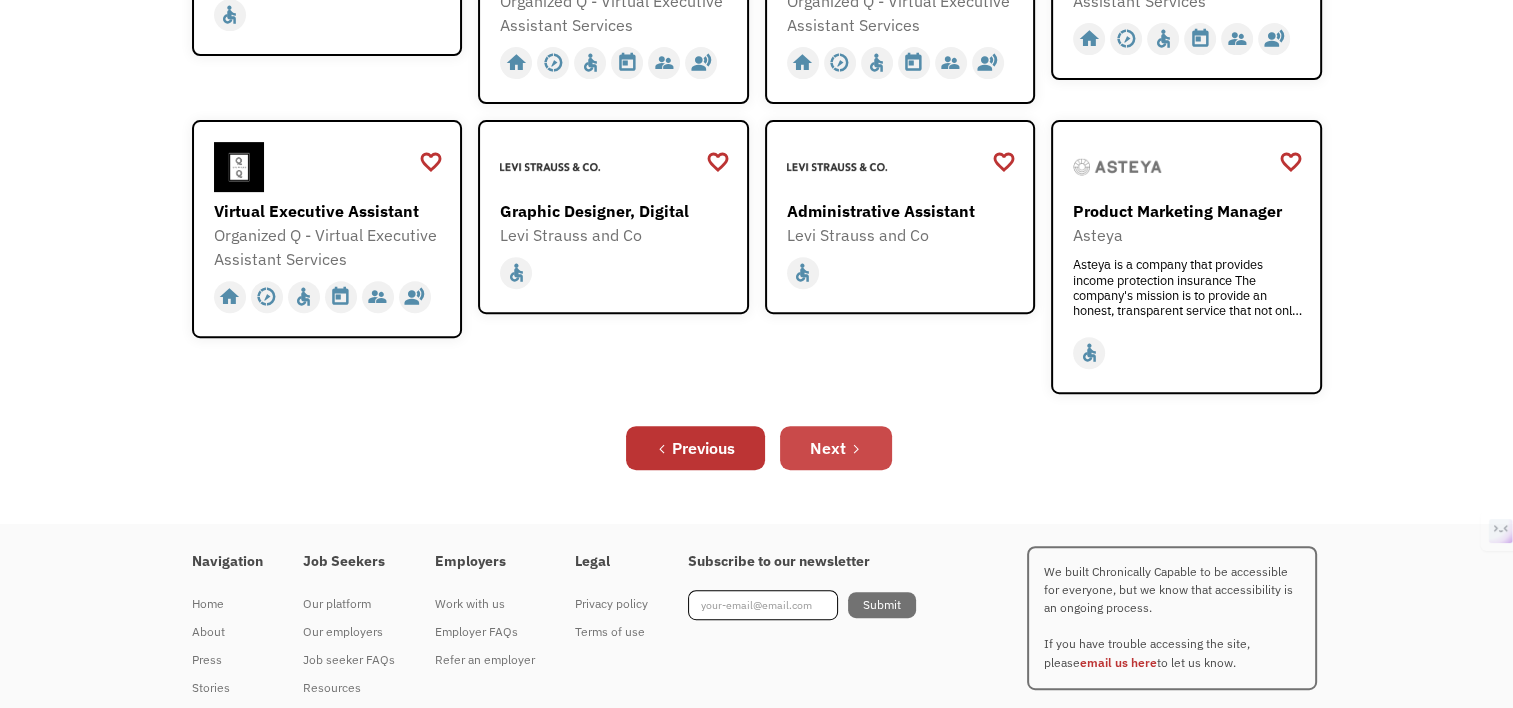 click on "Next" at bounding box center (836, 448) 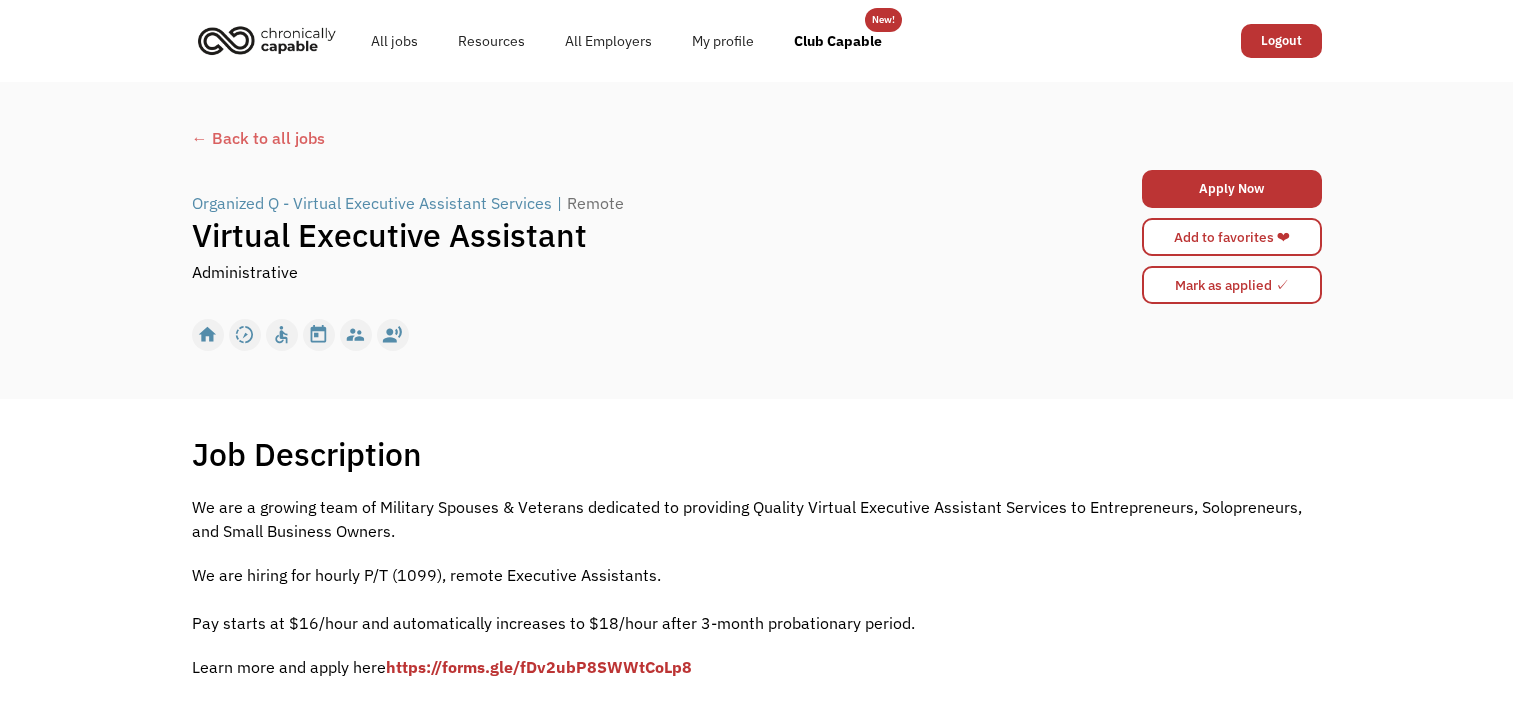 scroll, scrollTop: 0, scrollLeft: 0, axis: both 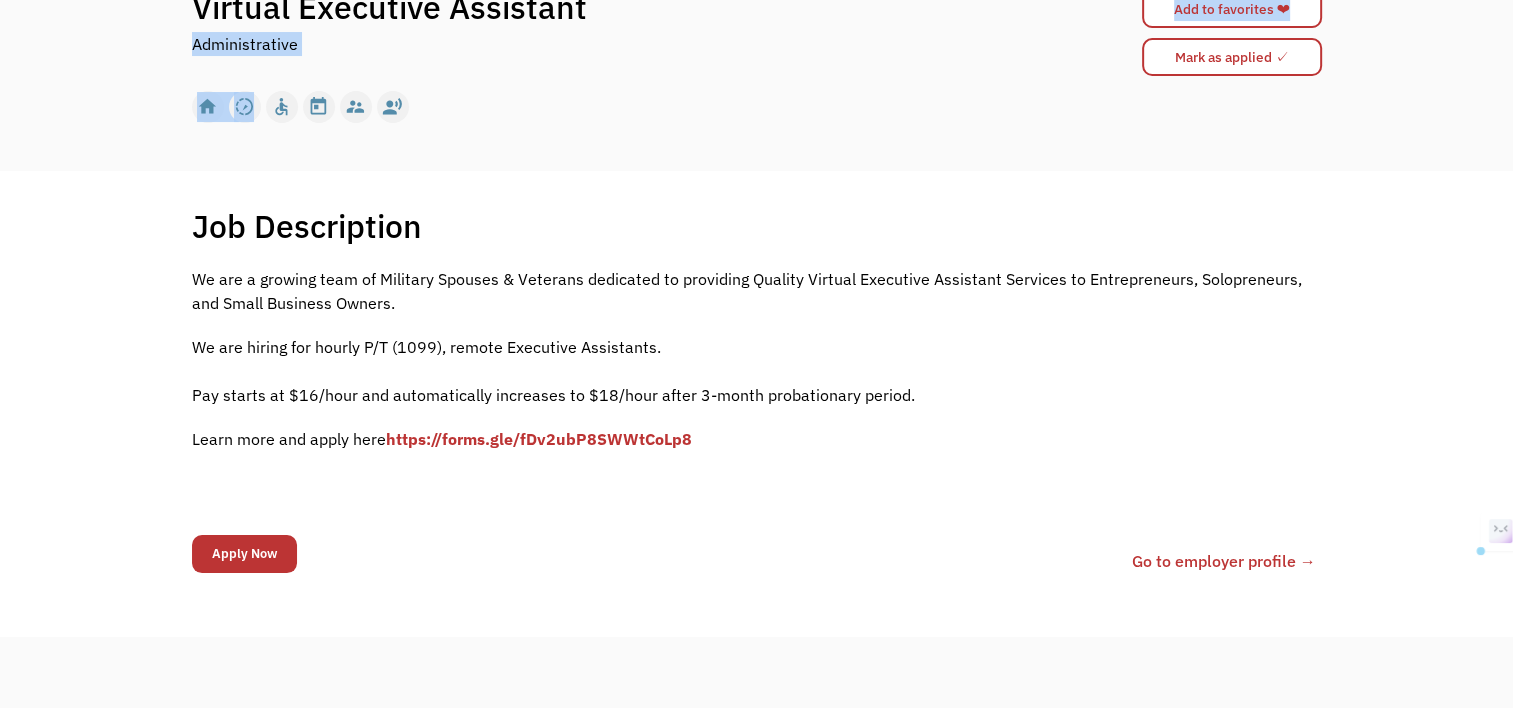 drag, startPoint x: 253, startPoint y: 103, endPoint x: 173, endPoint y: 44, distance: 99.40322 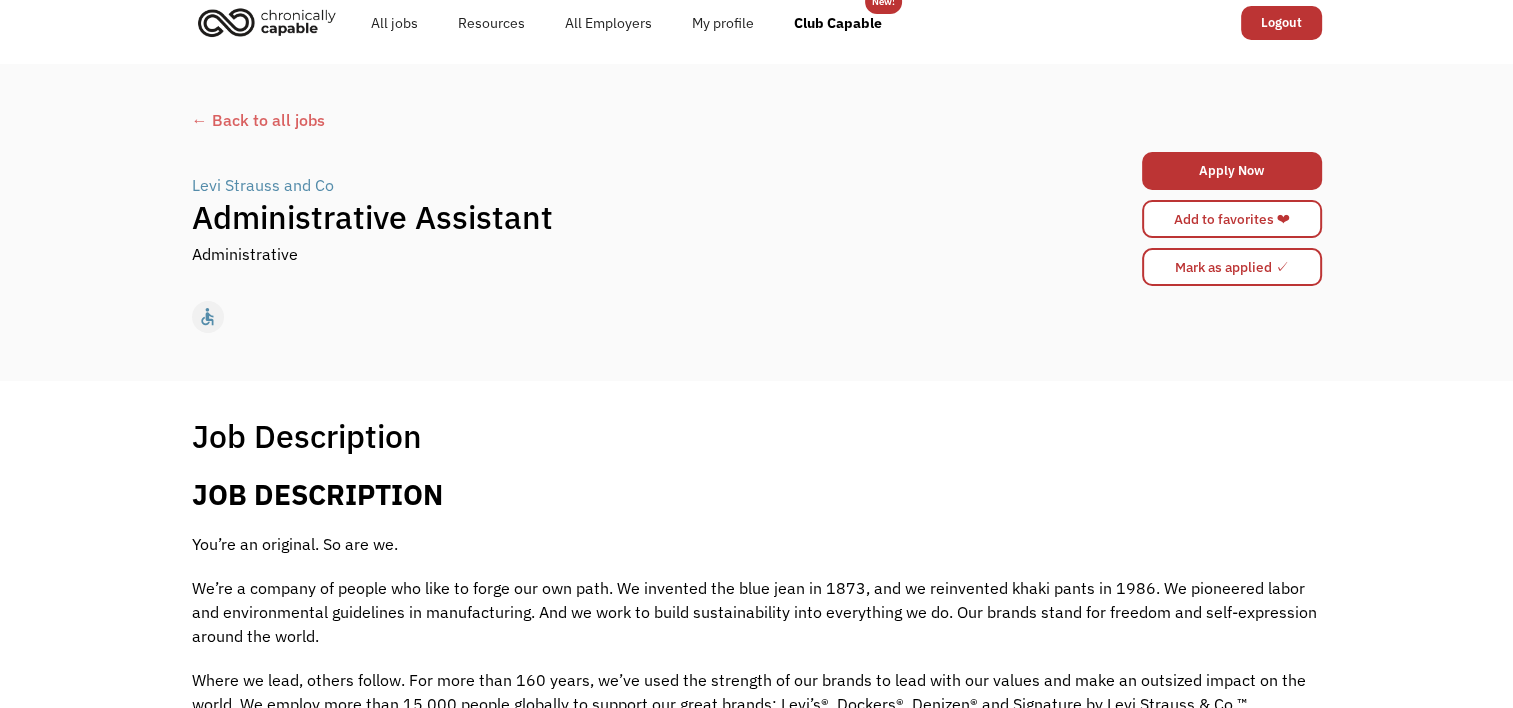 scroll, scrollTop: 20, scrollLeft: 0, axis: vertical 